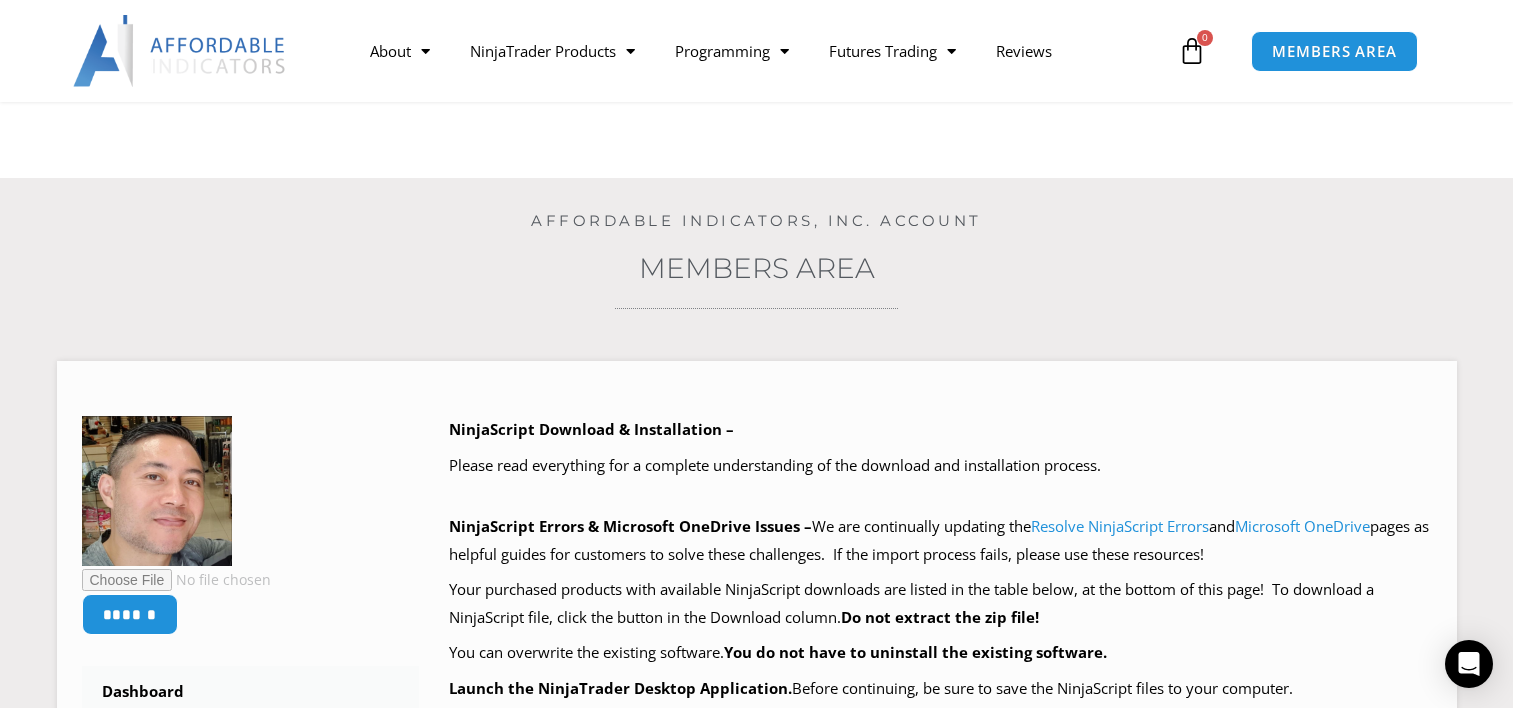 scroll, scrollTop: 350, scrollLeft: 0, axis: vertical 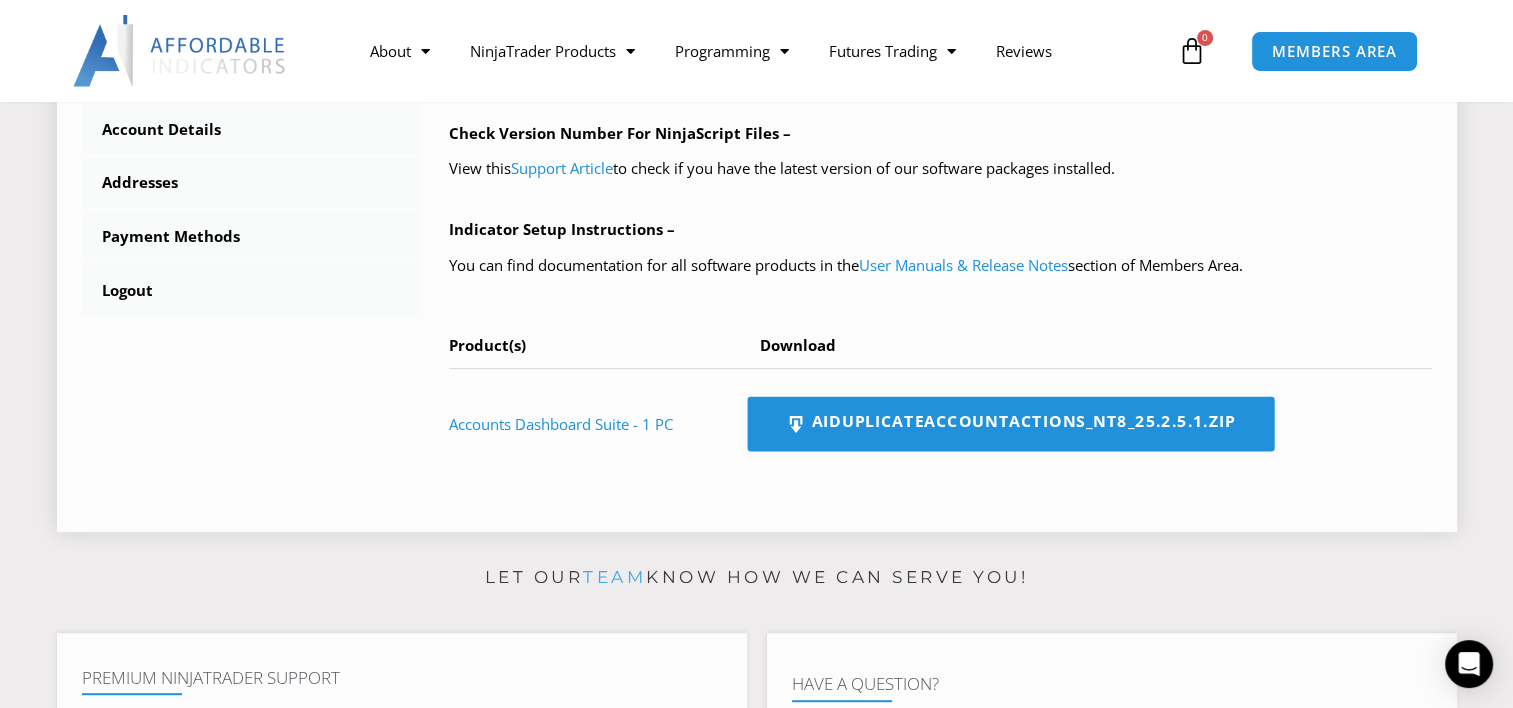 click on "AIDuplicateAccountActions_NT8_25.2.5.1.zip" at bounding box center (1010, 424) 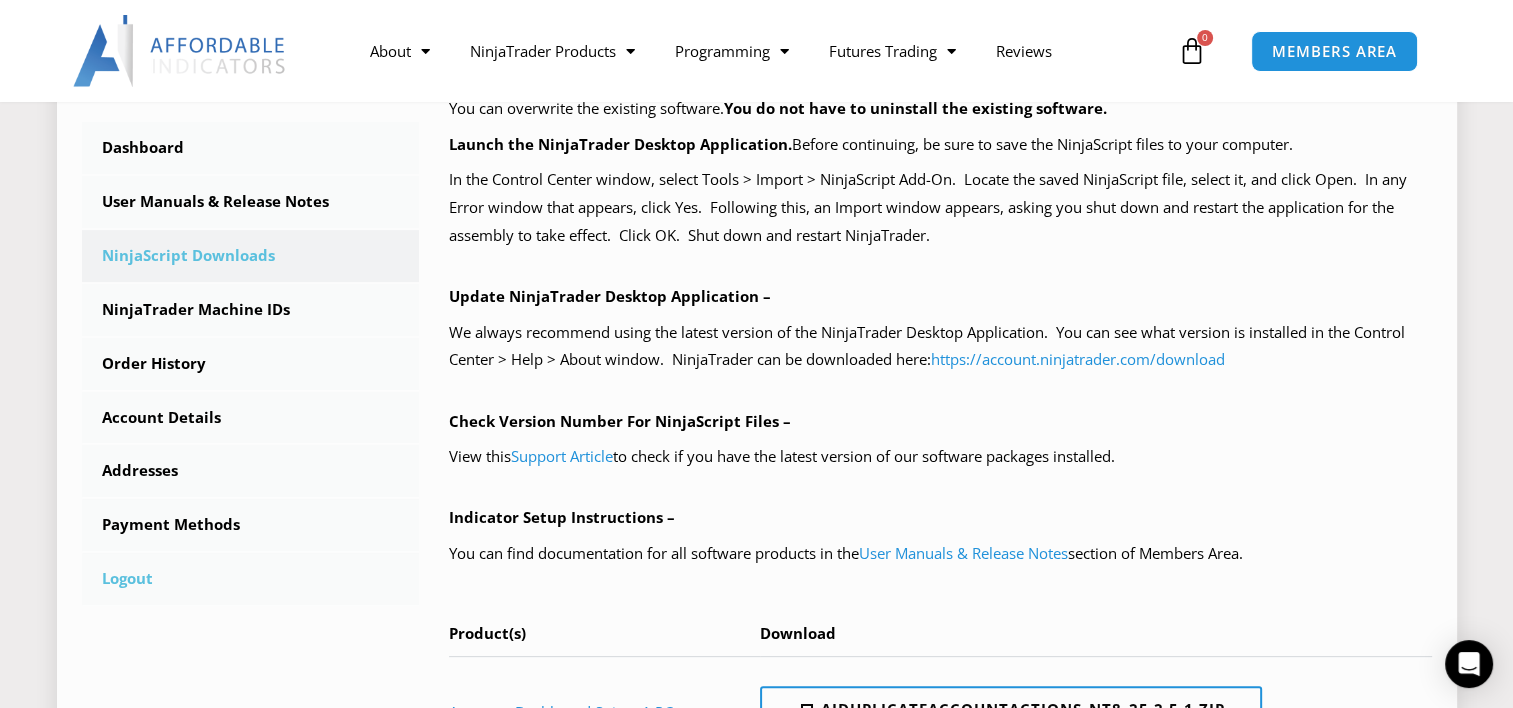 scroll, scrollTop: 539, scrollLeft: 0, axis: vertical 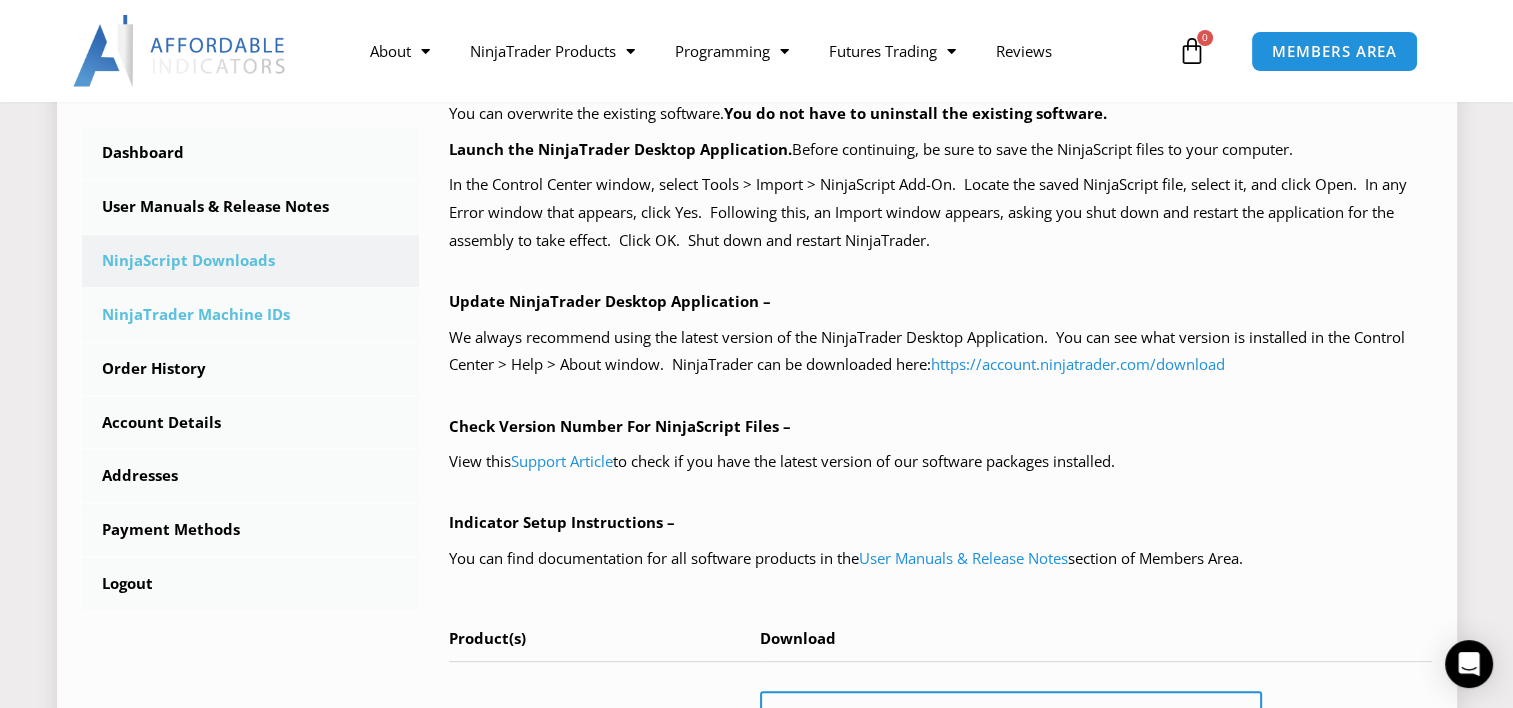 click on "NinjaTrader Machine IDs" at bounding box center (251, 315) 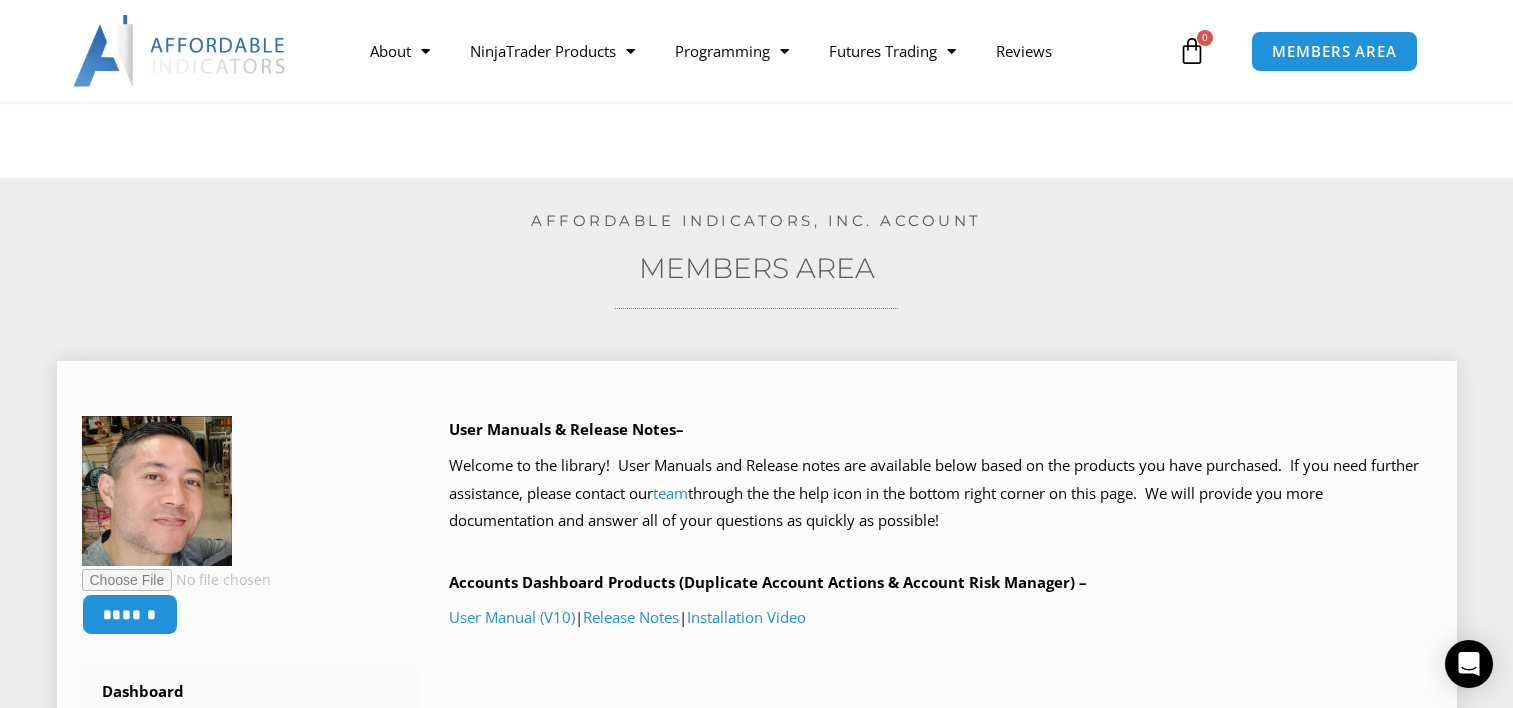 scroll, scrollTop: 251, scrollLeft: 0, axis: vertical 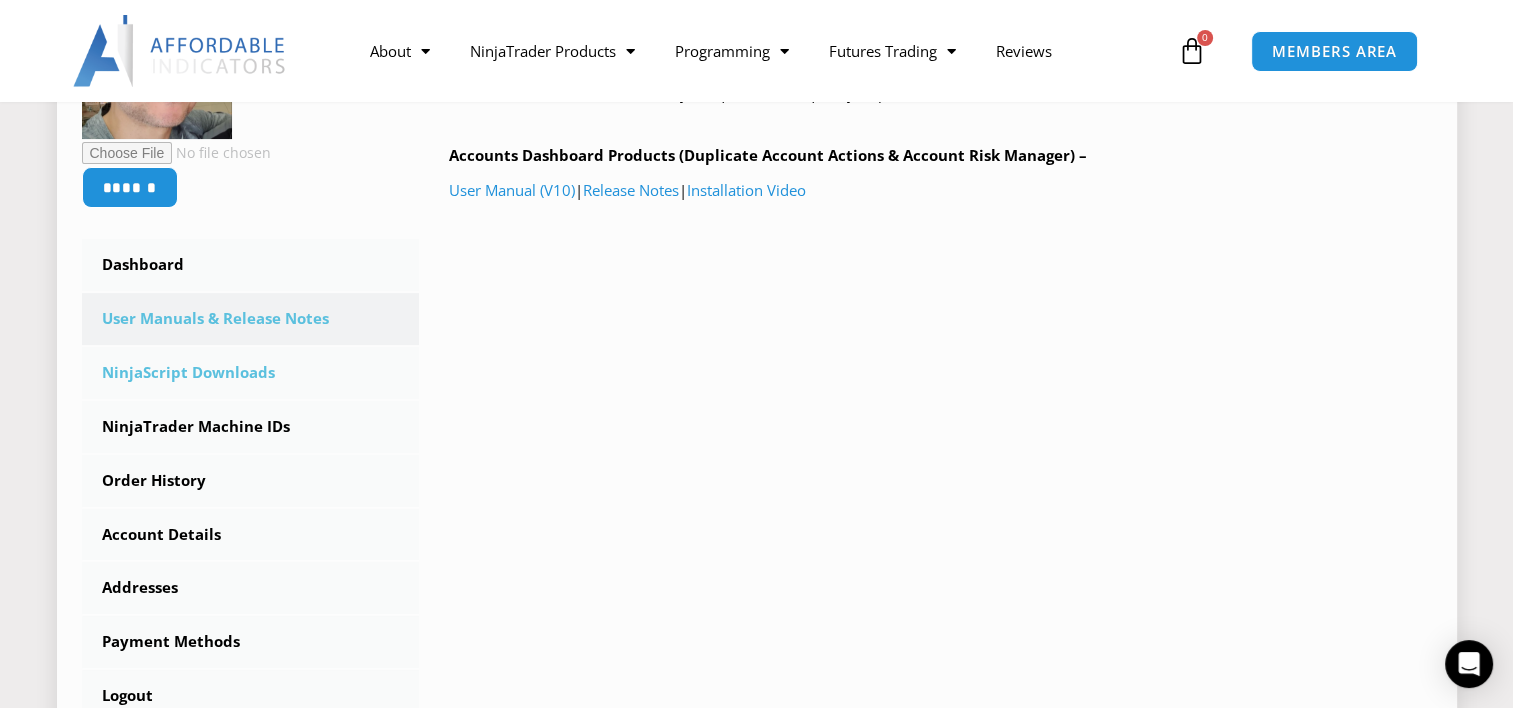 click on "NinjaScript Downloads" at bounding box center (251, 373) 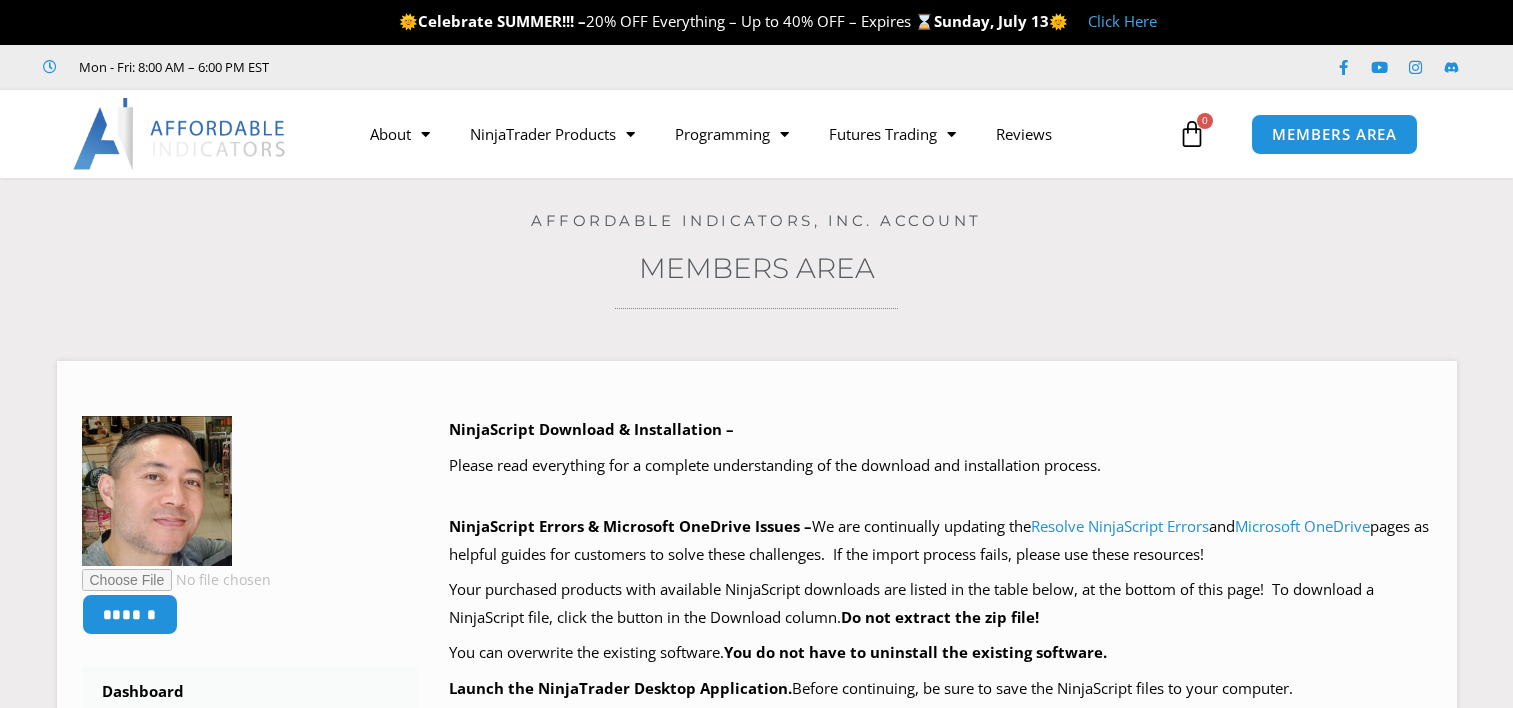 scroll, scrollTop: 0, scrollLeft: 0, axis: both 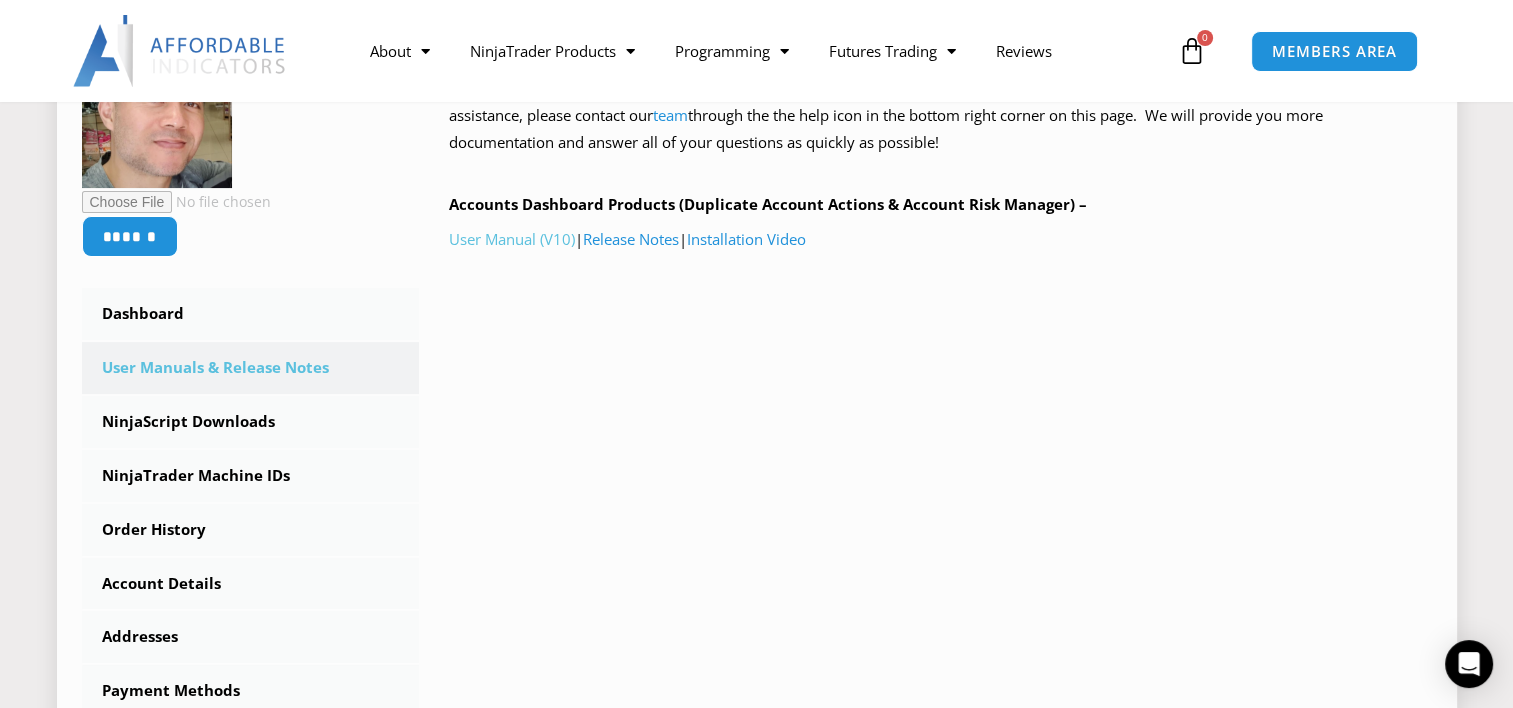 click on "User Manual (V10)" at bounding box center (512, 239) 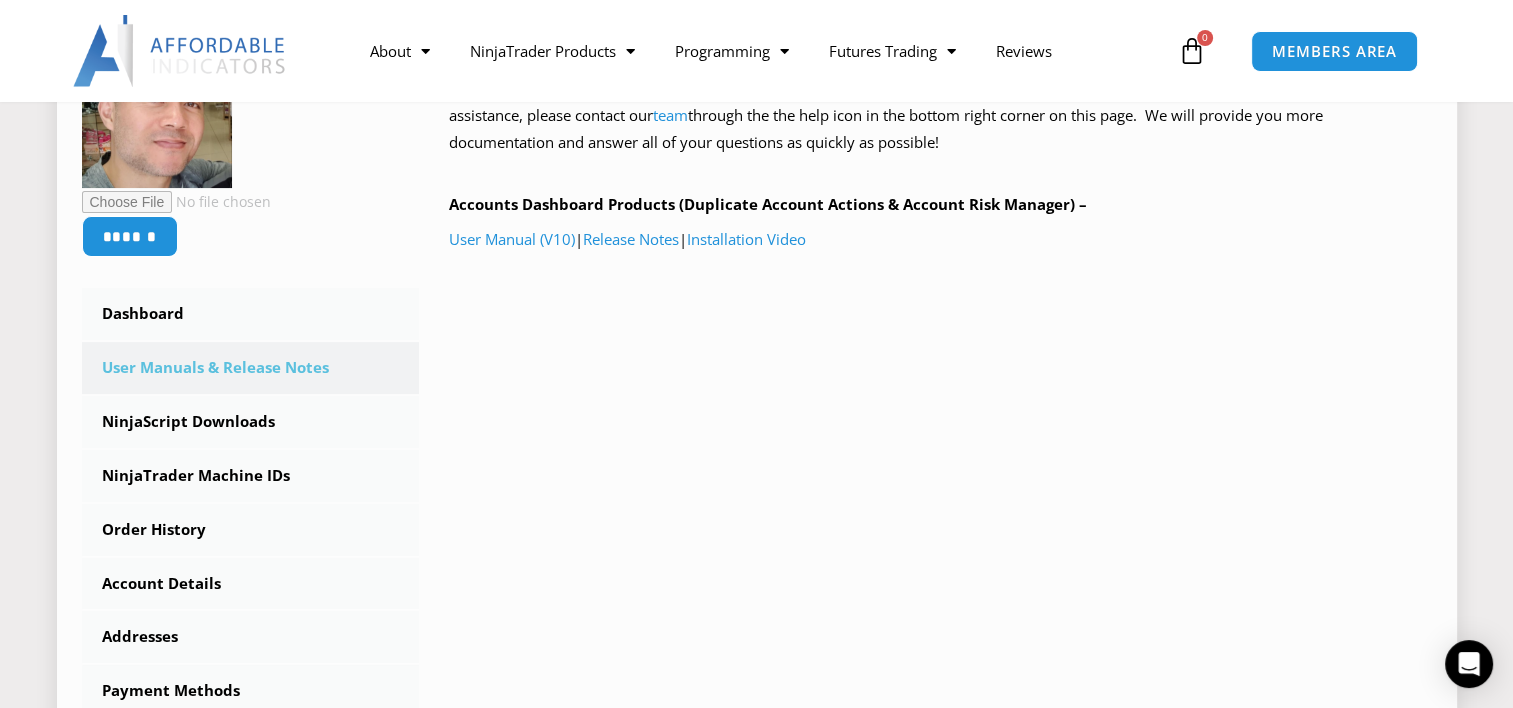 drag, startPoint x: 186, startPoint y: 1, endPoint x: 1175, endPoint y: 228, distance: 1014.71674 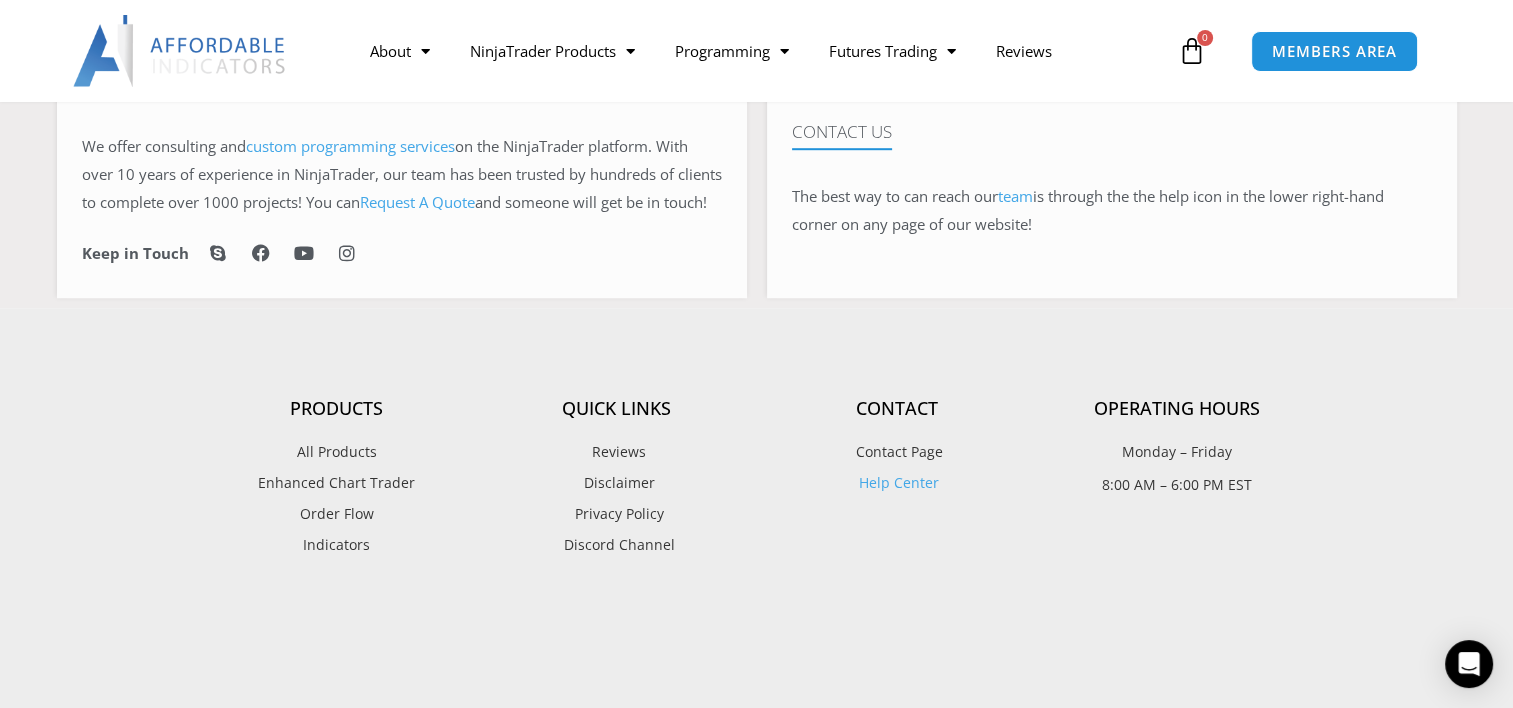 scroll, scrollTop: 1402, scrollLeft: 0, axis: vertical 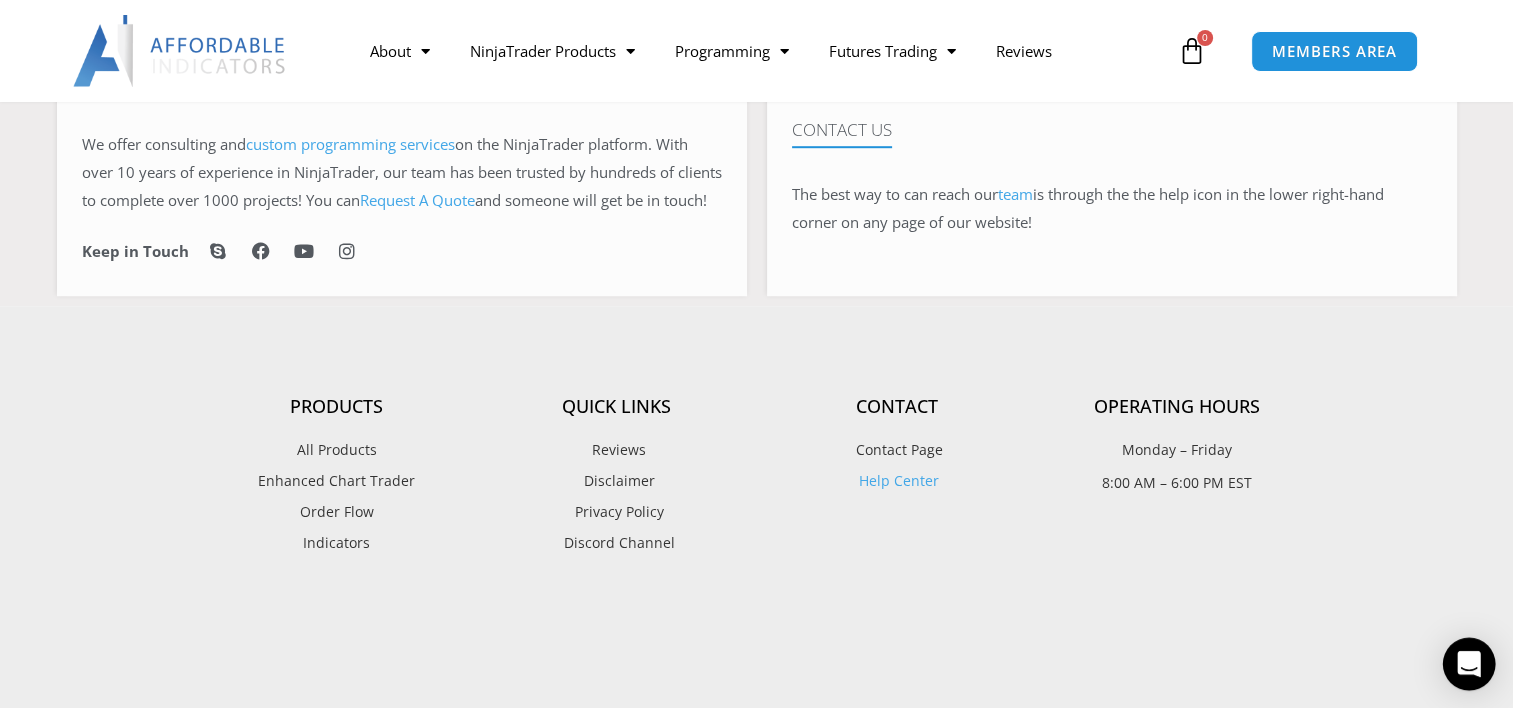 click 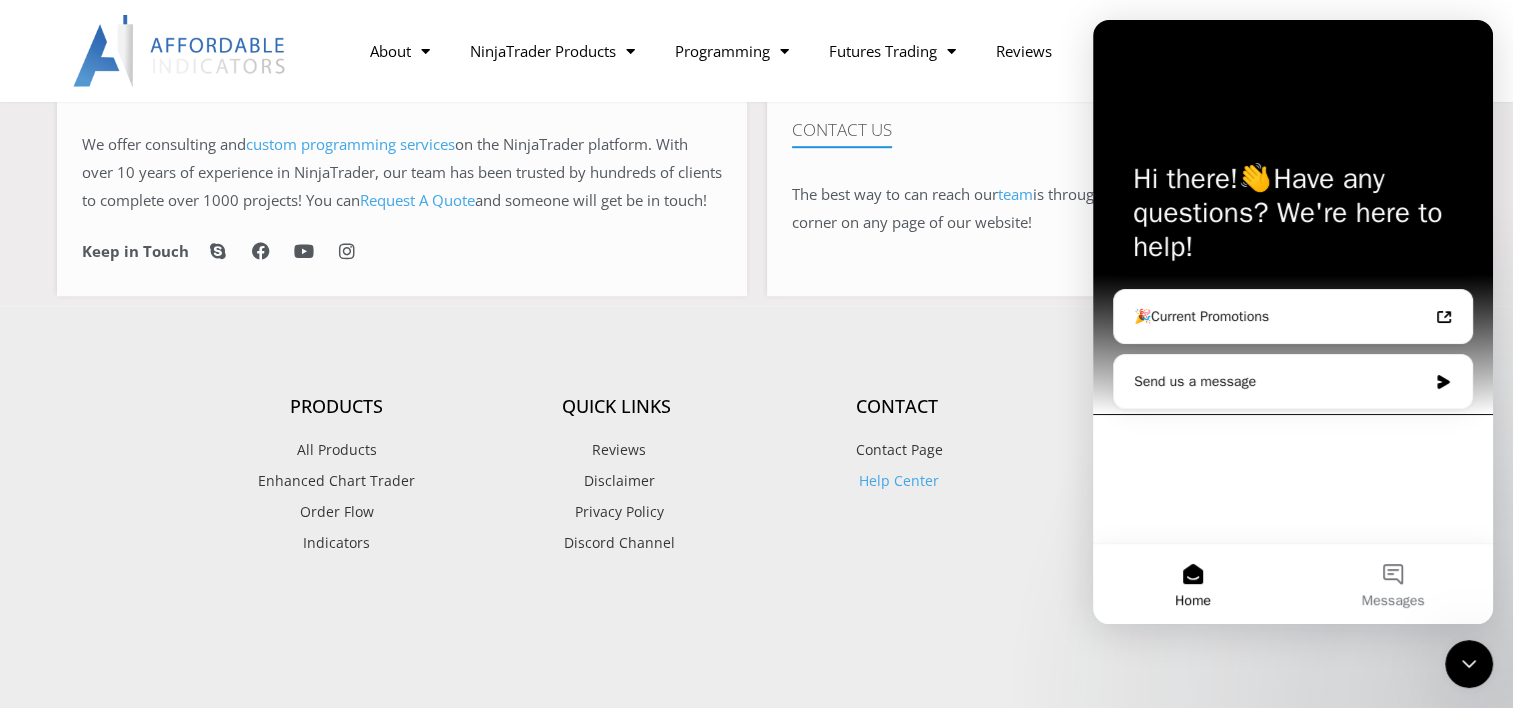 scroll, scrollTop: 0, scrollLeft: 0, axis: both 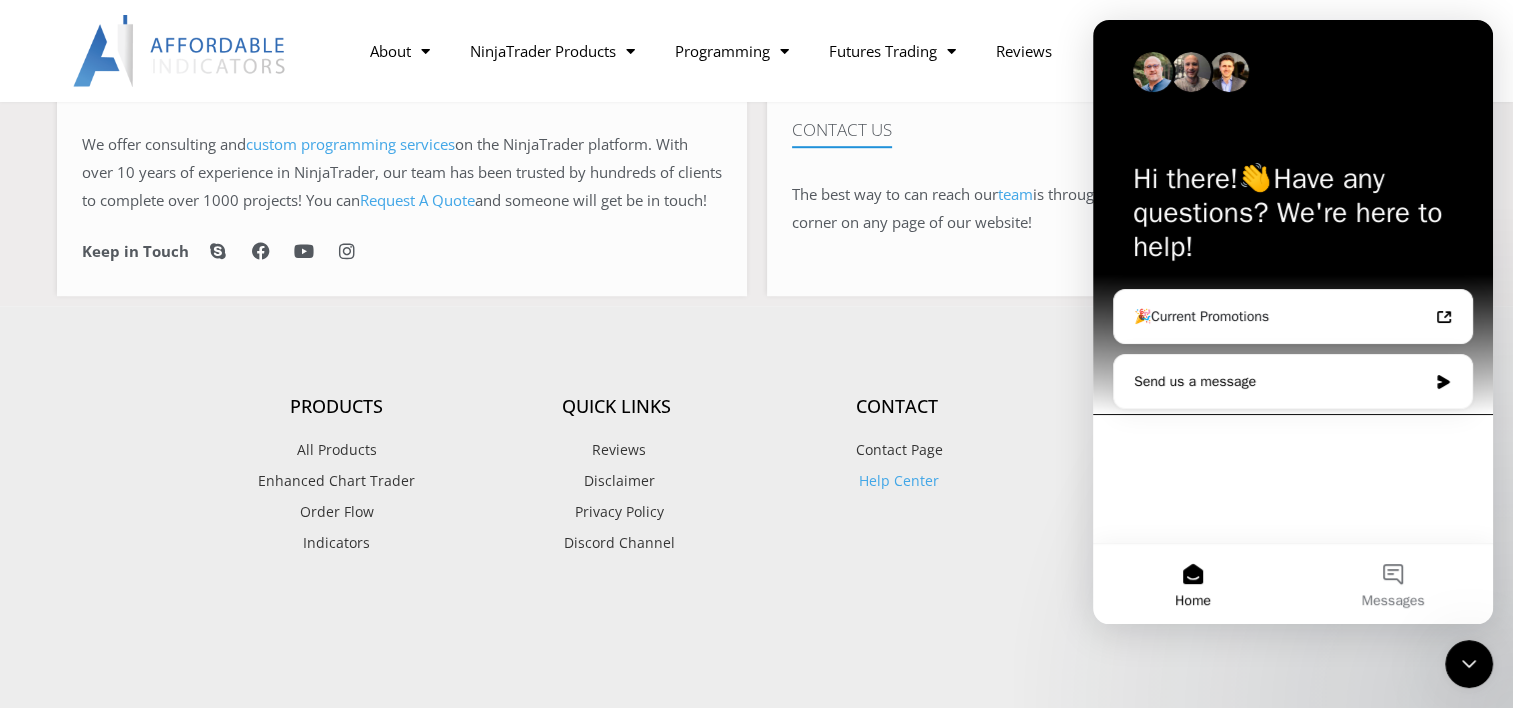 click on "Send us a message" at bounding box center [1280, 381] 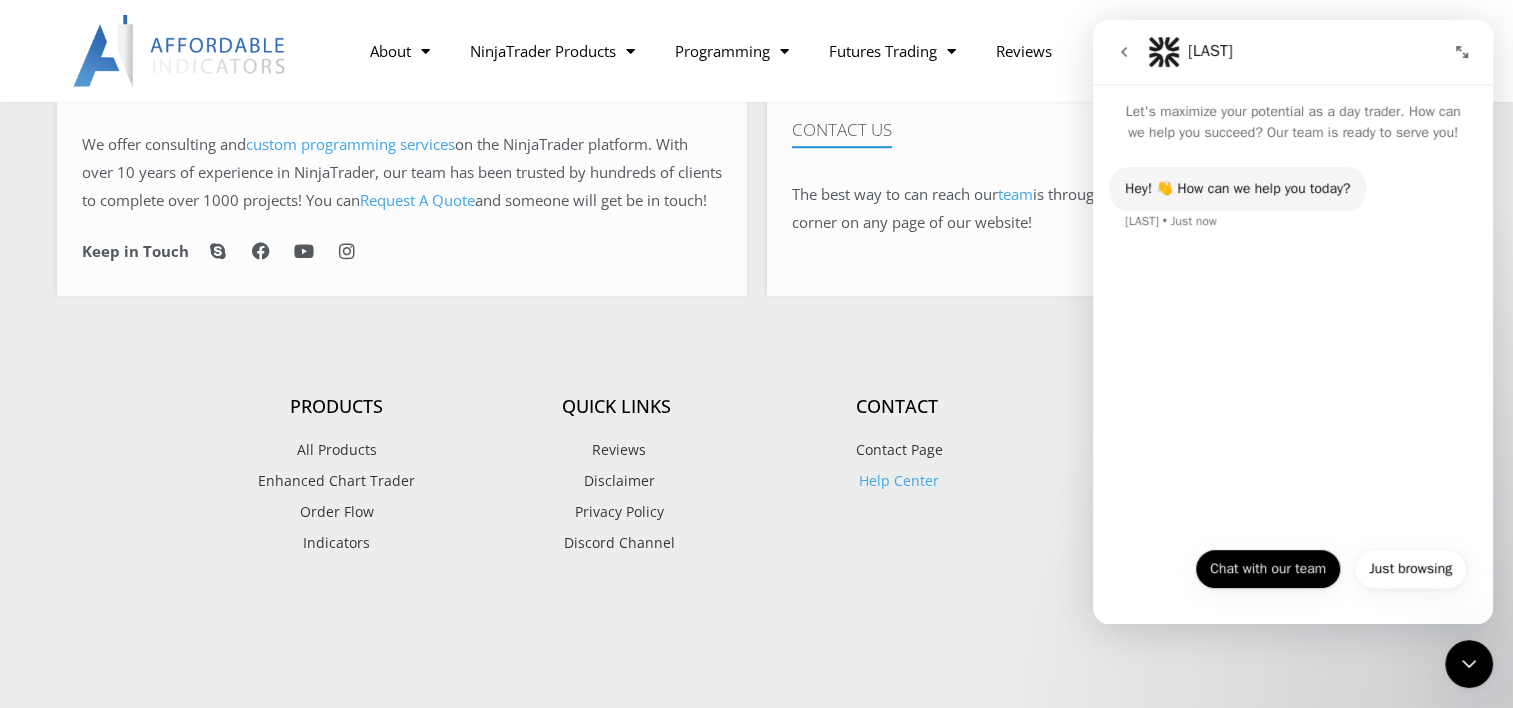 click on "Chat with our team" at bounding box center (1268, 569) 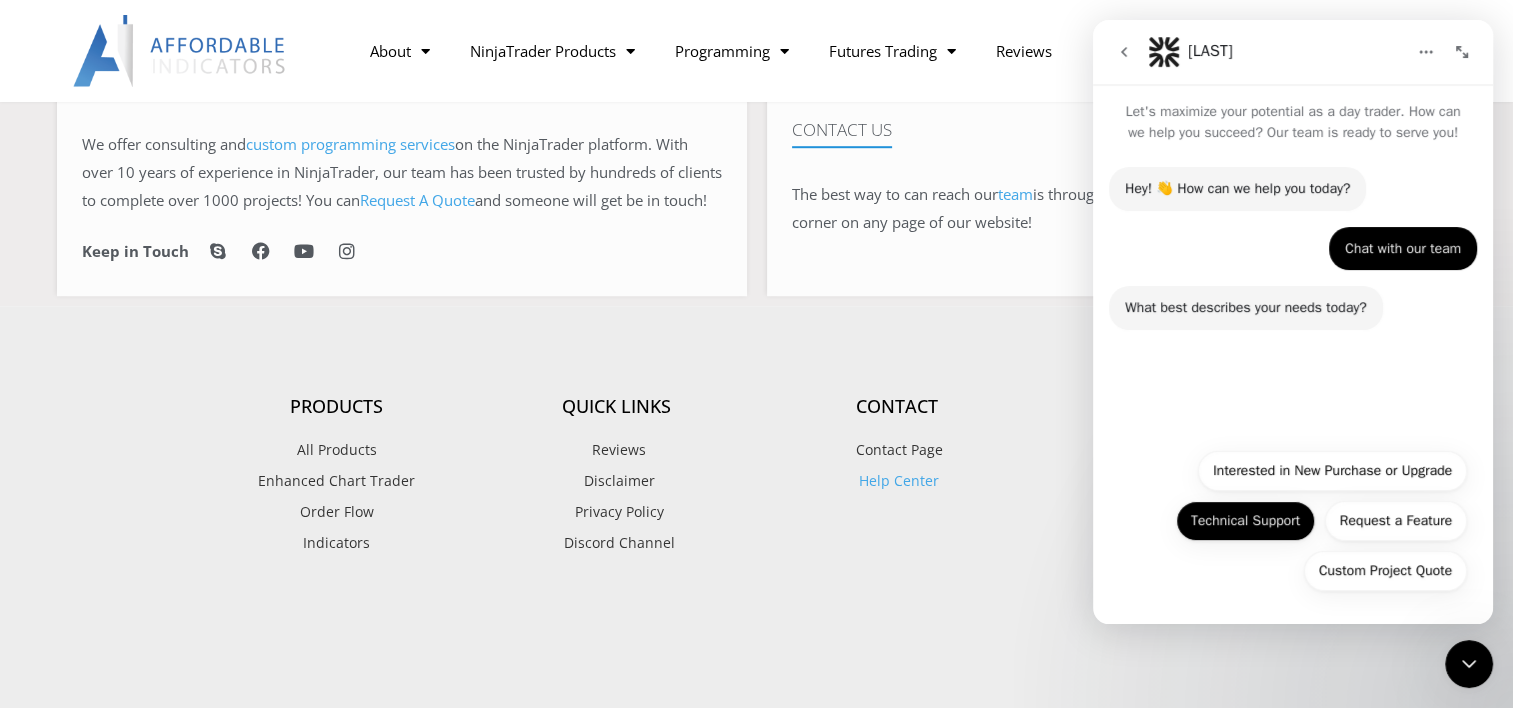 click on "Technical Support" at bounding box center [1245, 521] 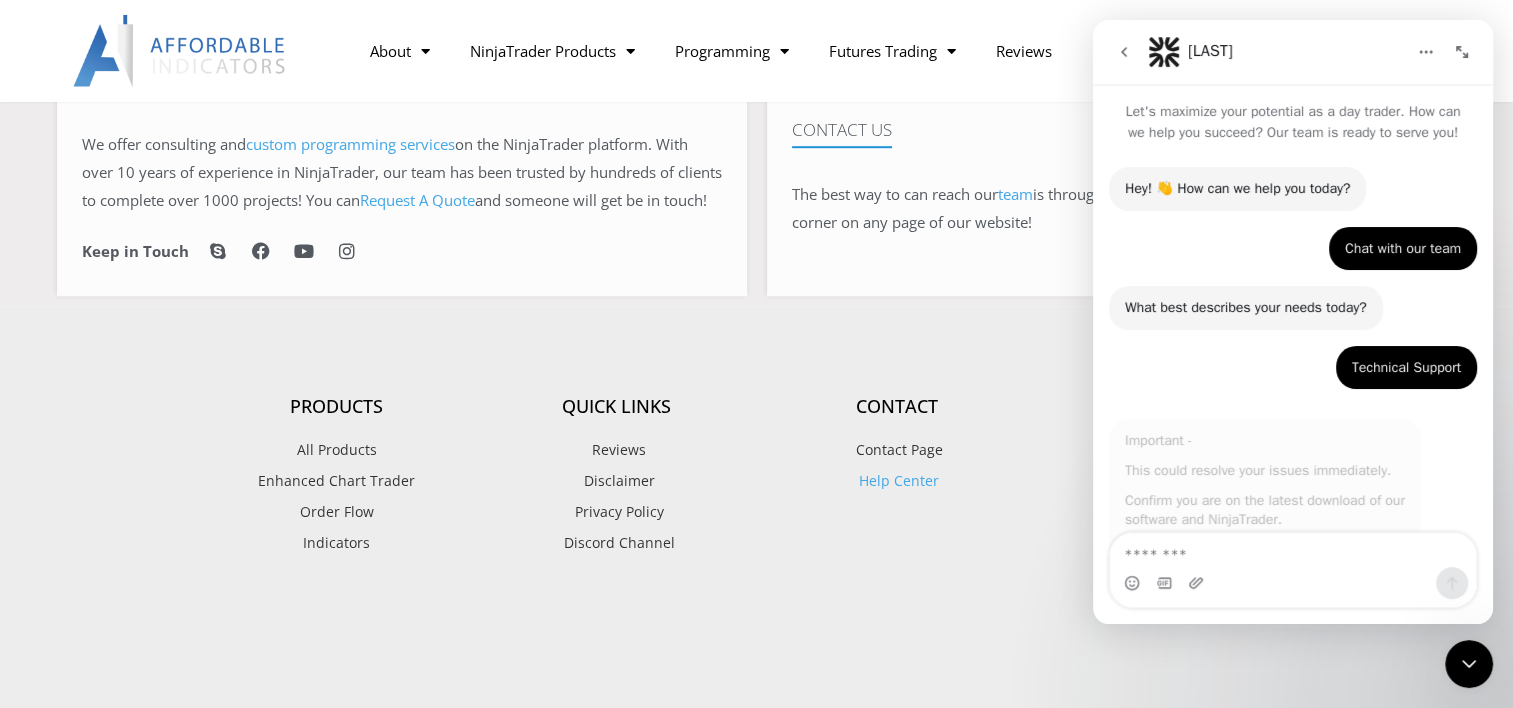 scroll, scrollTop: 65, scrollLeft: 0, axis: vertical 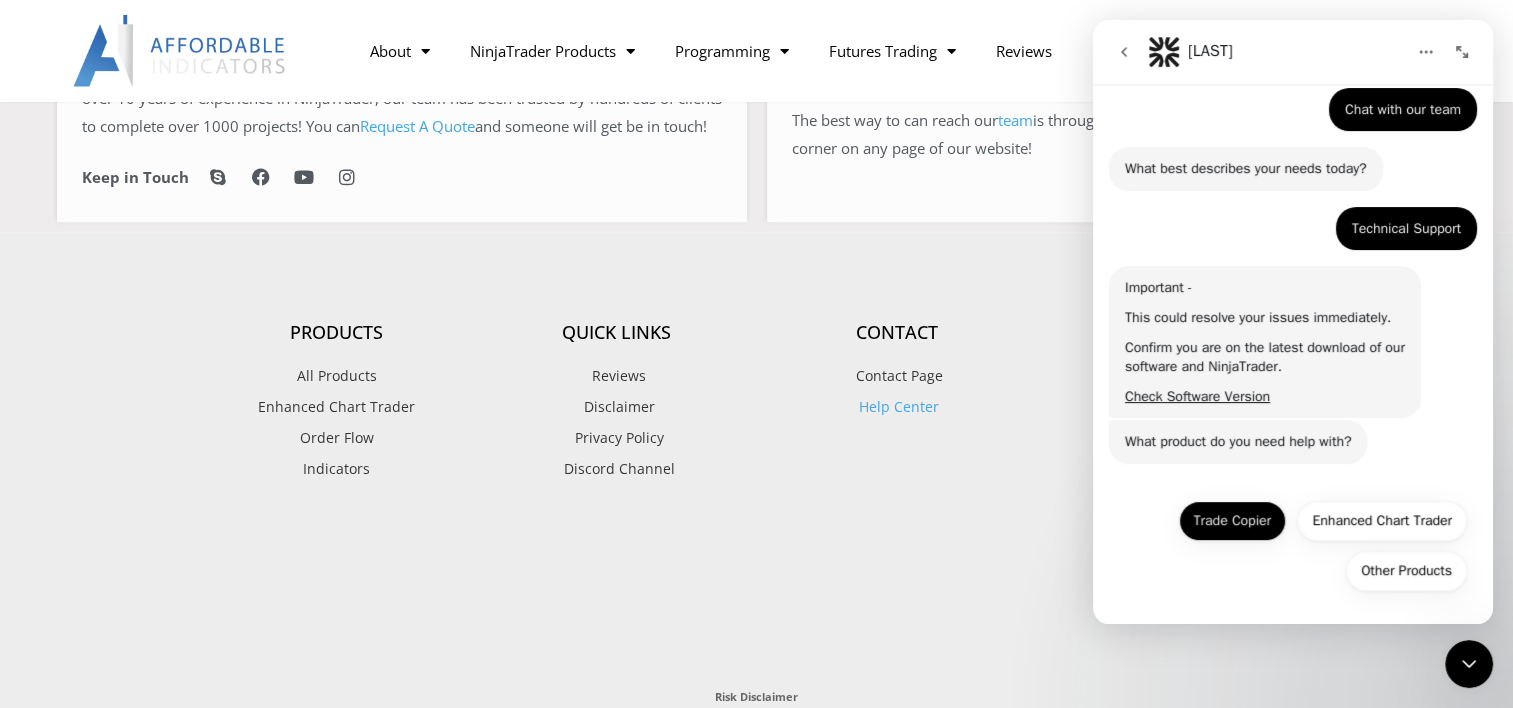 click on "Trade Copier" at bounding box center [1232, 521] 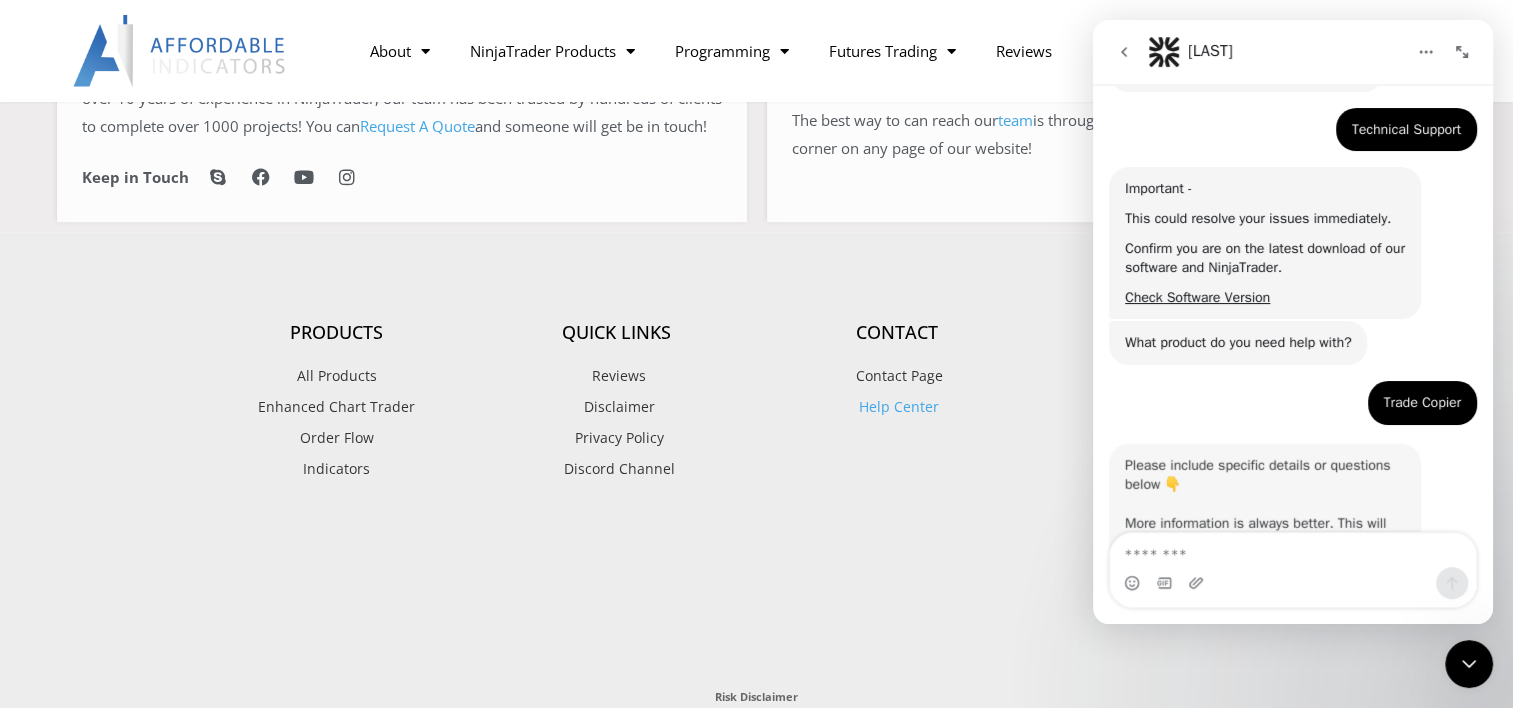 scroll, scrollTop: 308, scrollLeft: 0, axis: vertical 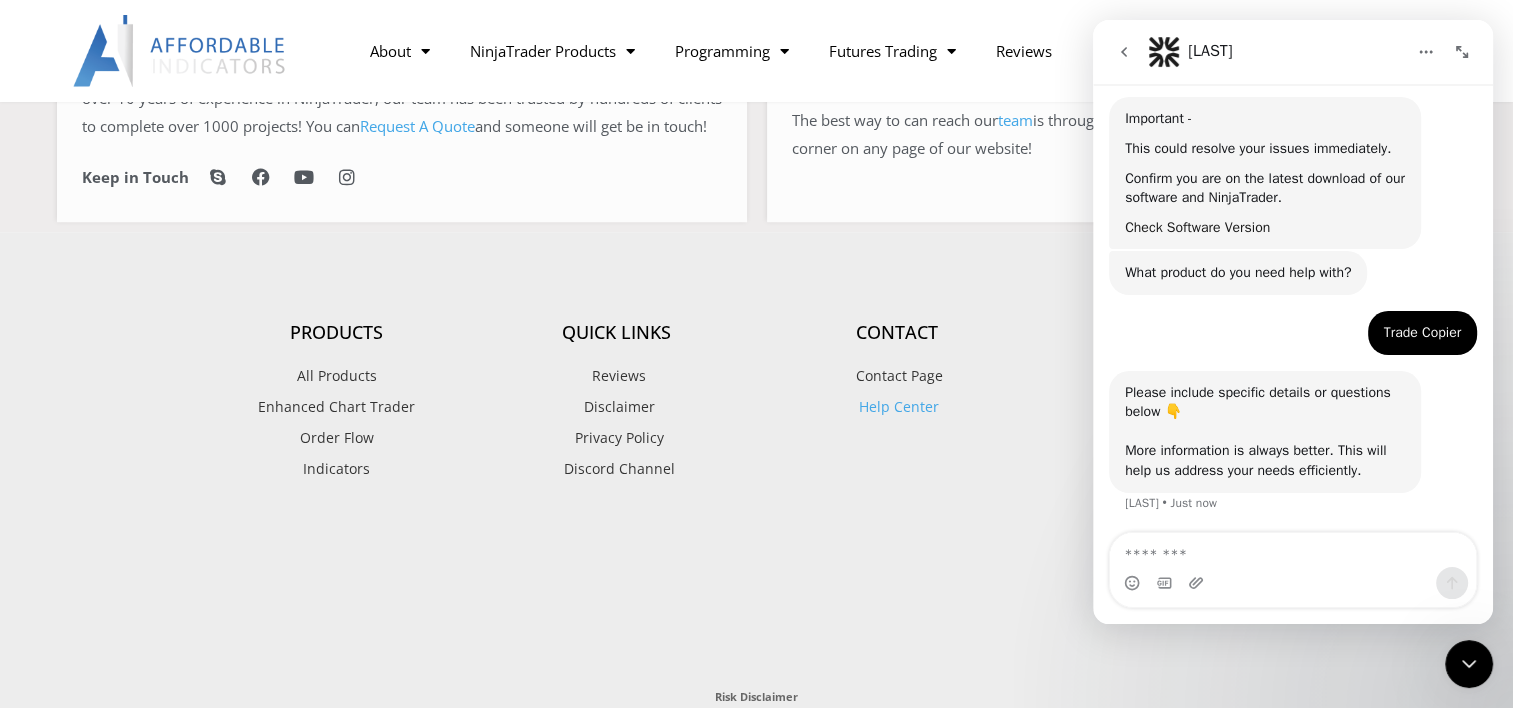 click on "Check Software Version" at bounding box center (1197, 227) 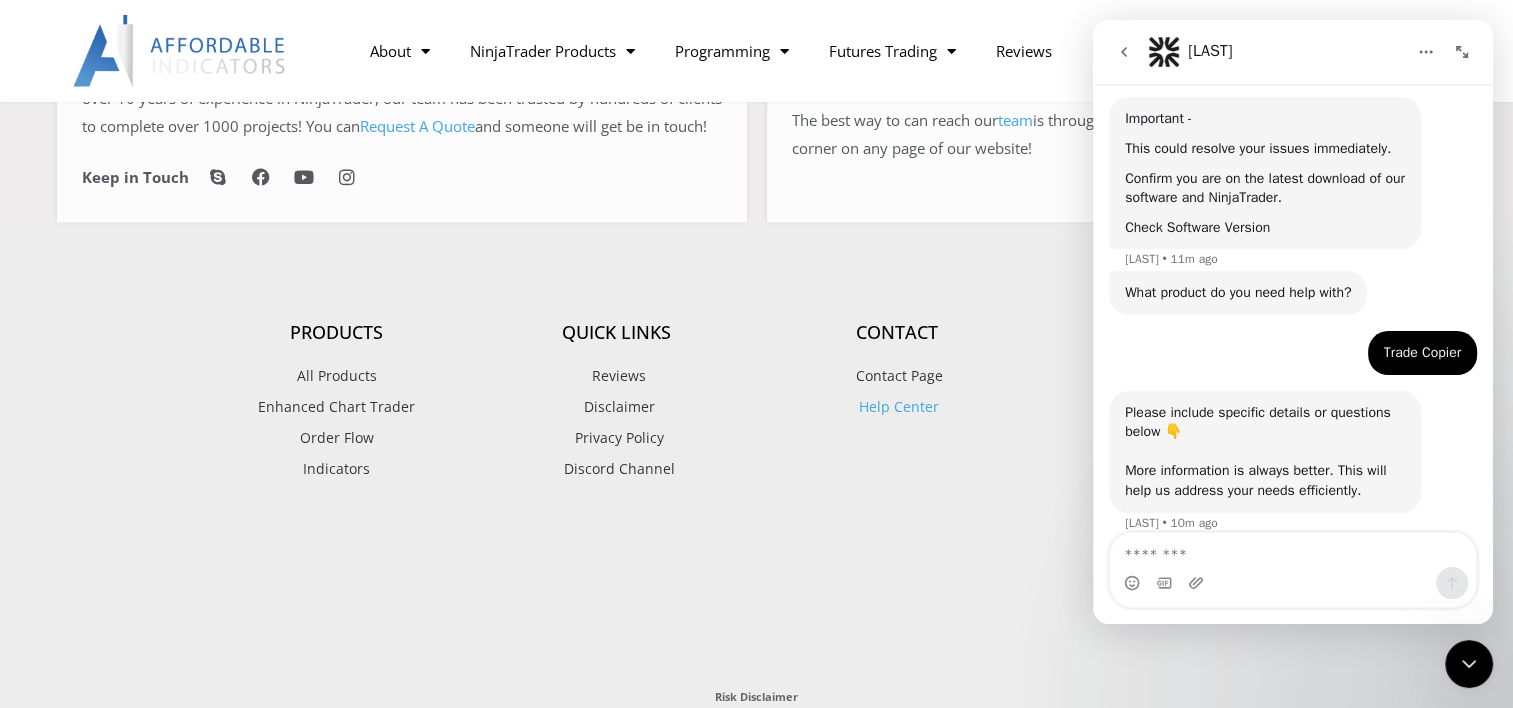 scroll, scrollTop: 404, scrollLeft: 0, axis: vertical 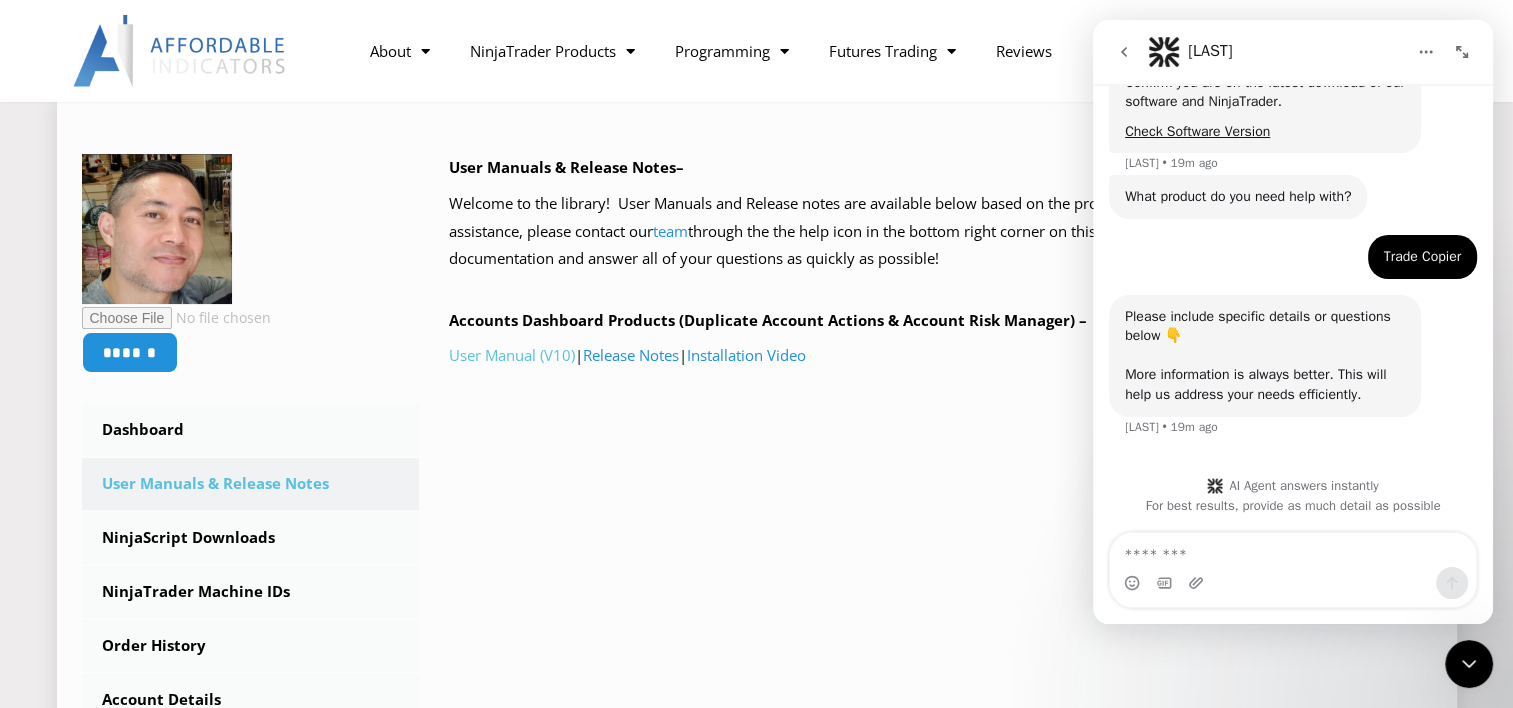 click on "User Manual (V10)" at bounding box center (512, 355) 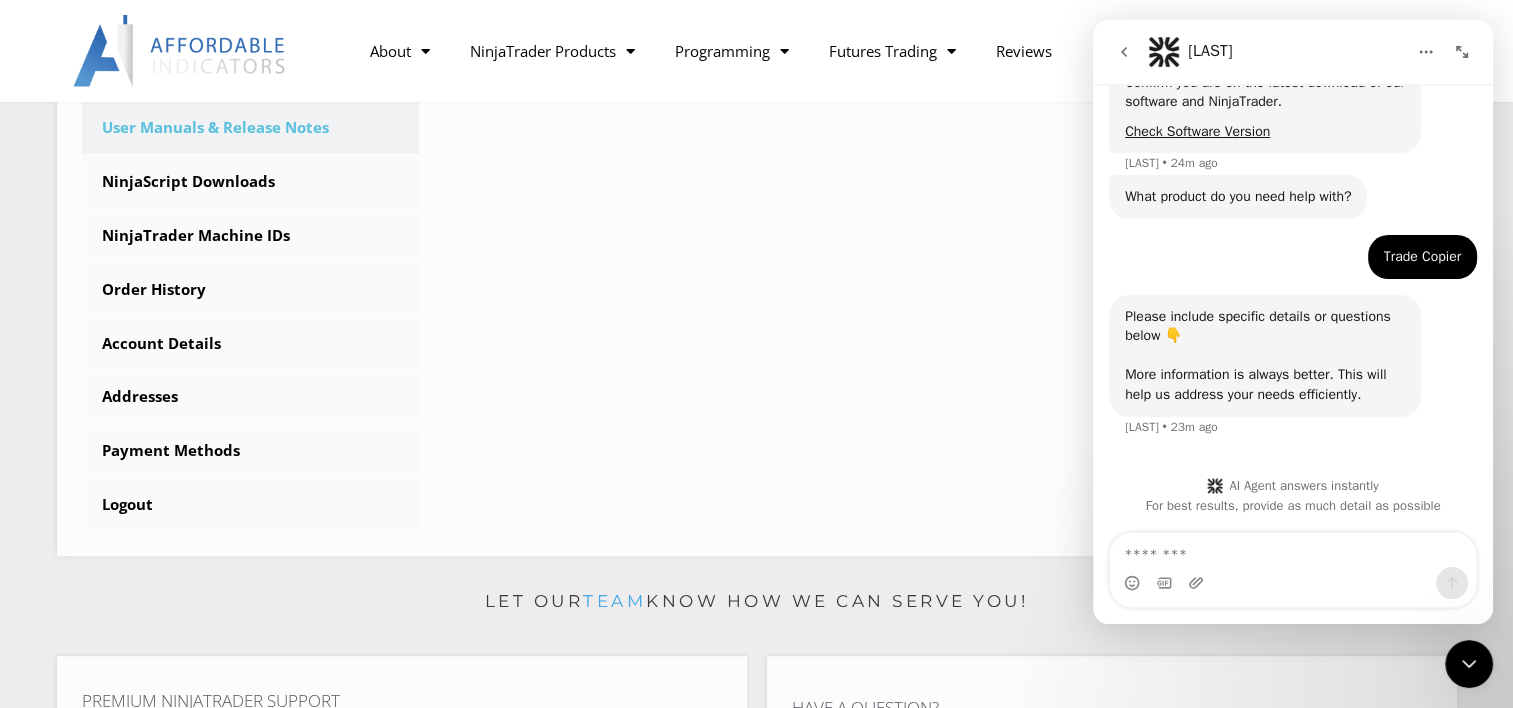scroll, scrollTop: 619, scrollLeft: 0, axis: vertical 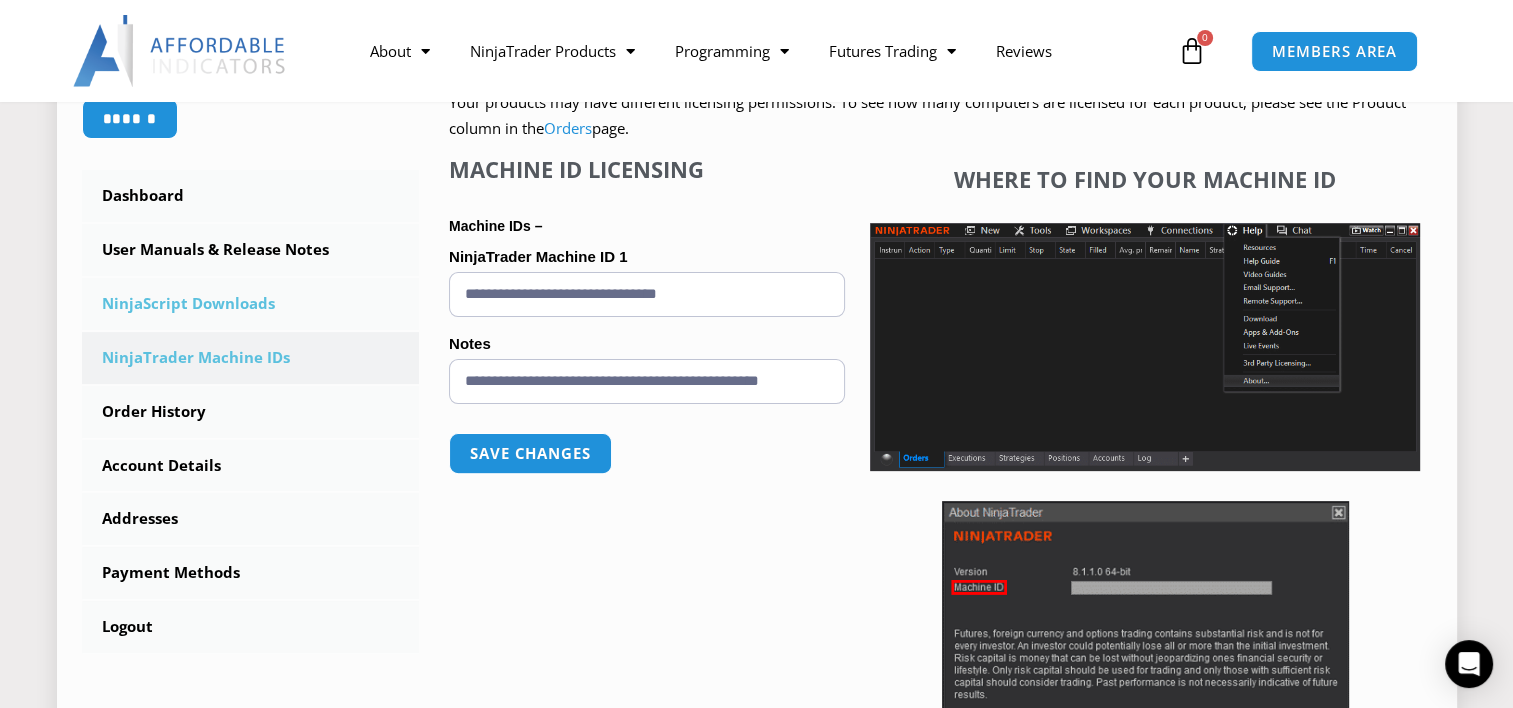 click on "NinjaScript Downloads" at bounding box center (251, 304) 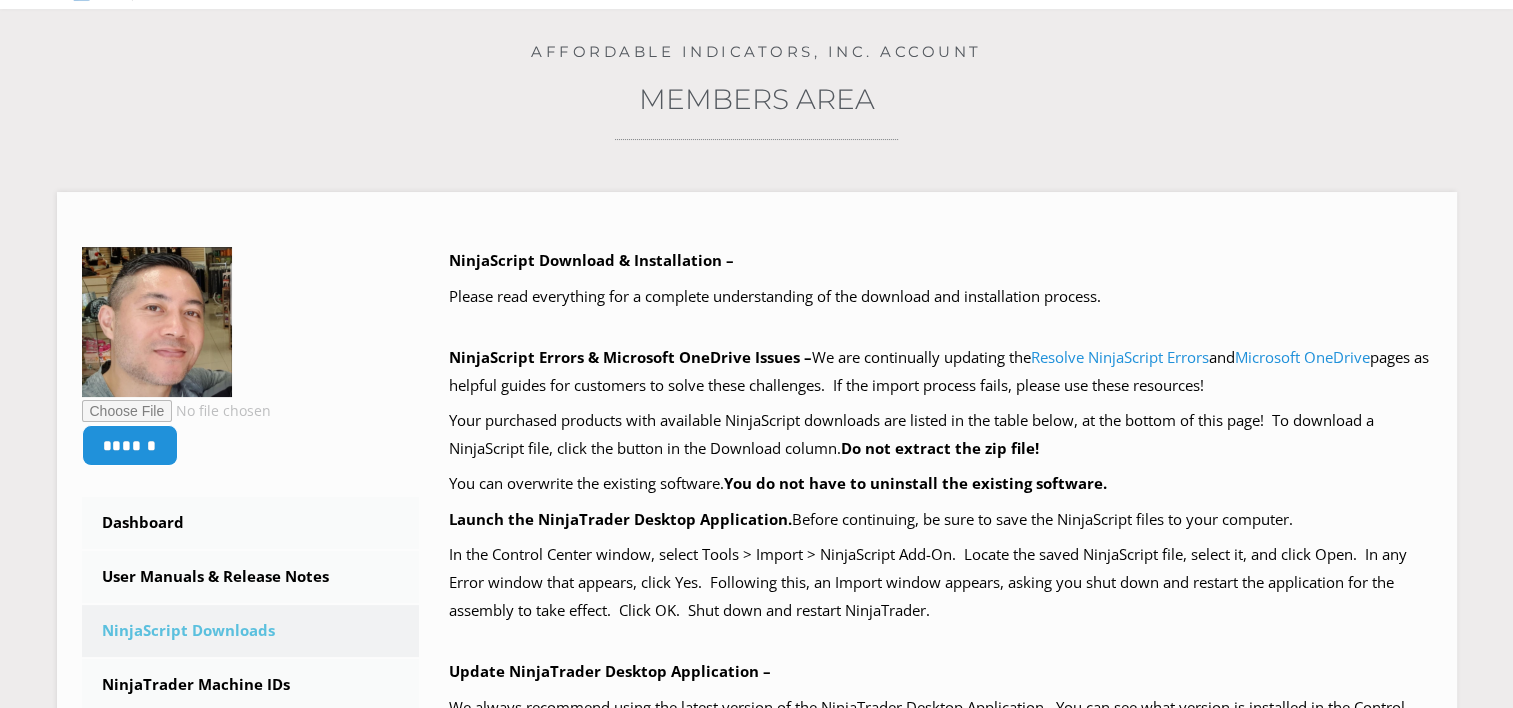 scroll, scrollTop: 0, scrollLeft: 0, axis: both 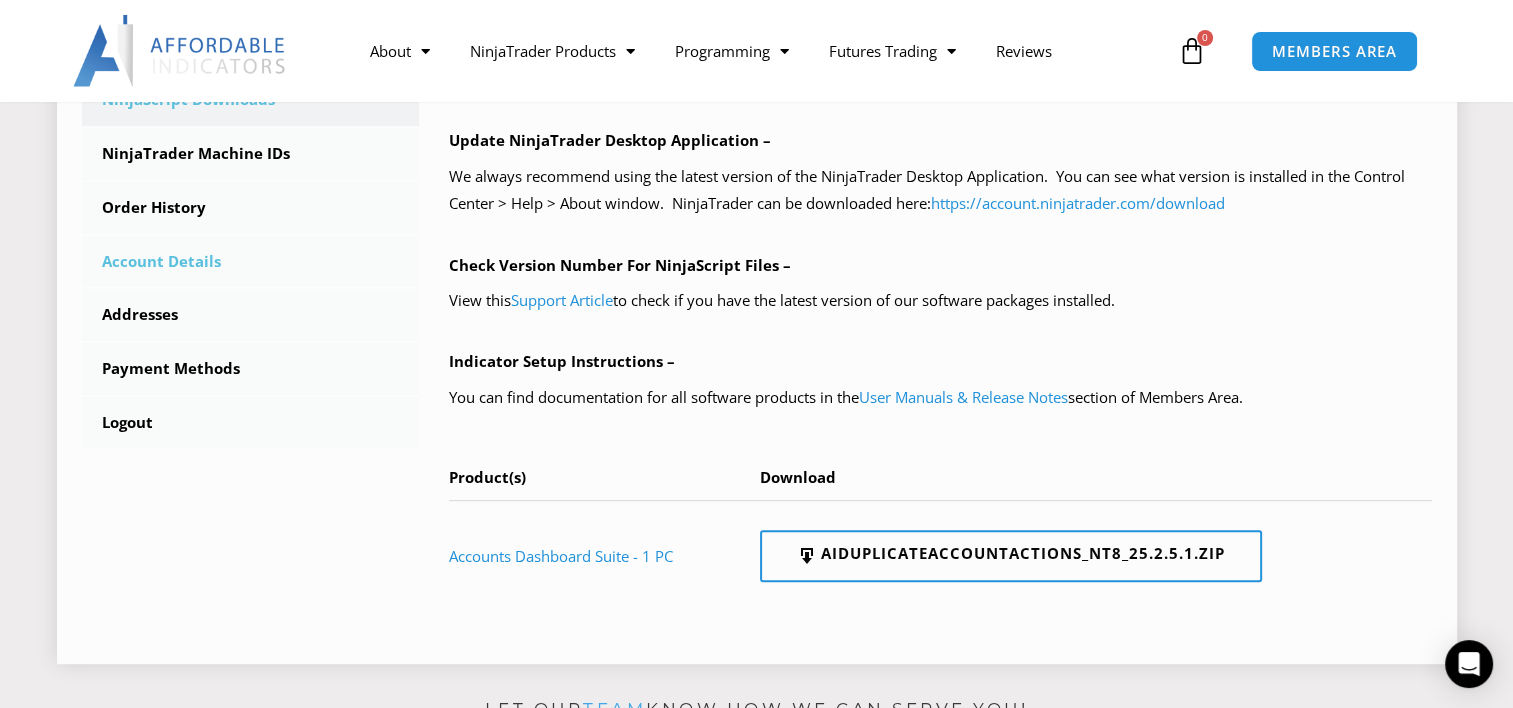 click on "Account Details" at bounding box center (251, 262) 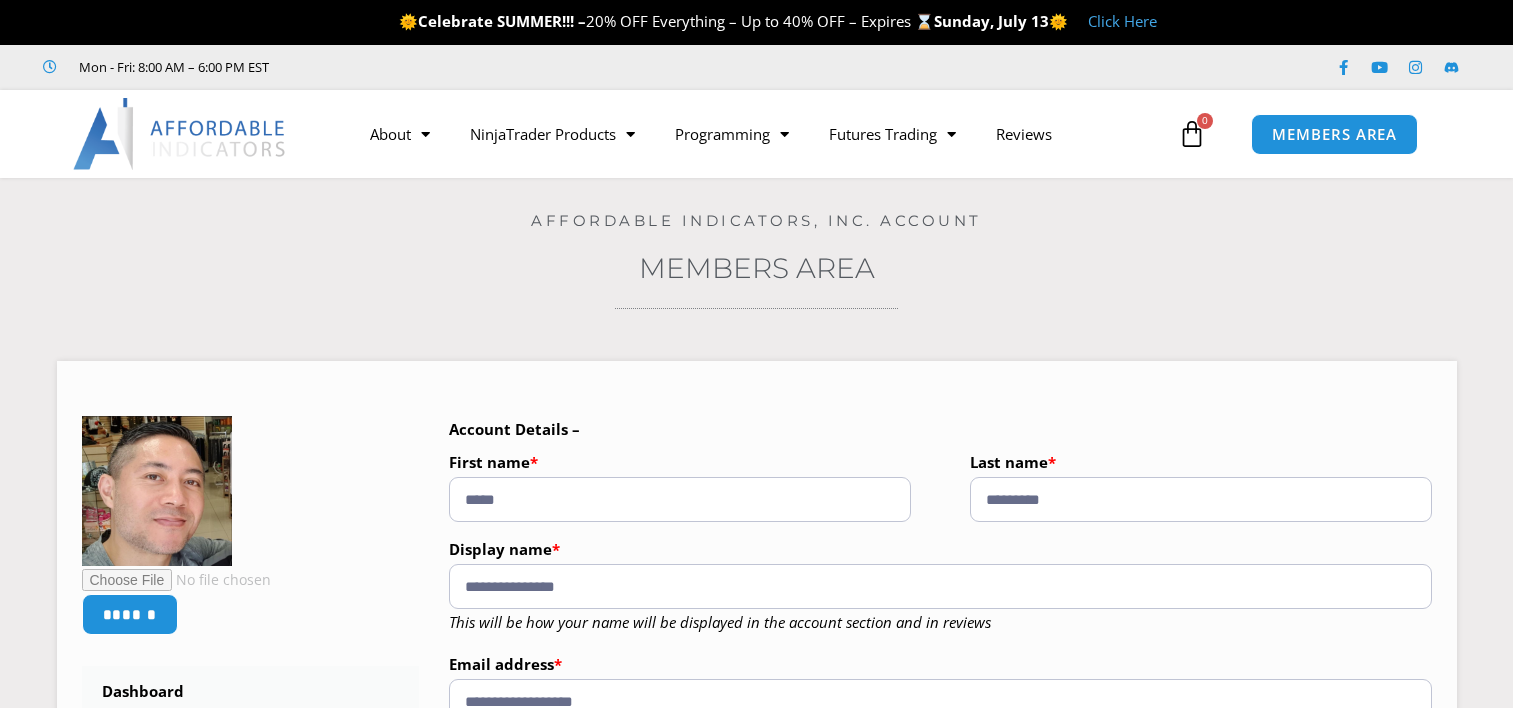 scroll, scrollTop: 0, scrollLeft: 0, axis: both 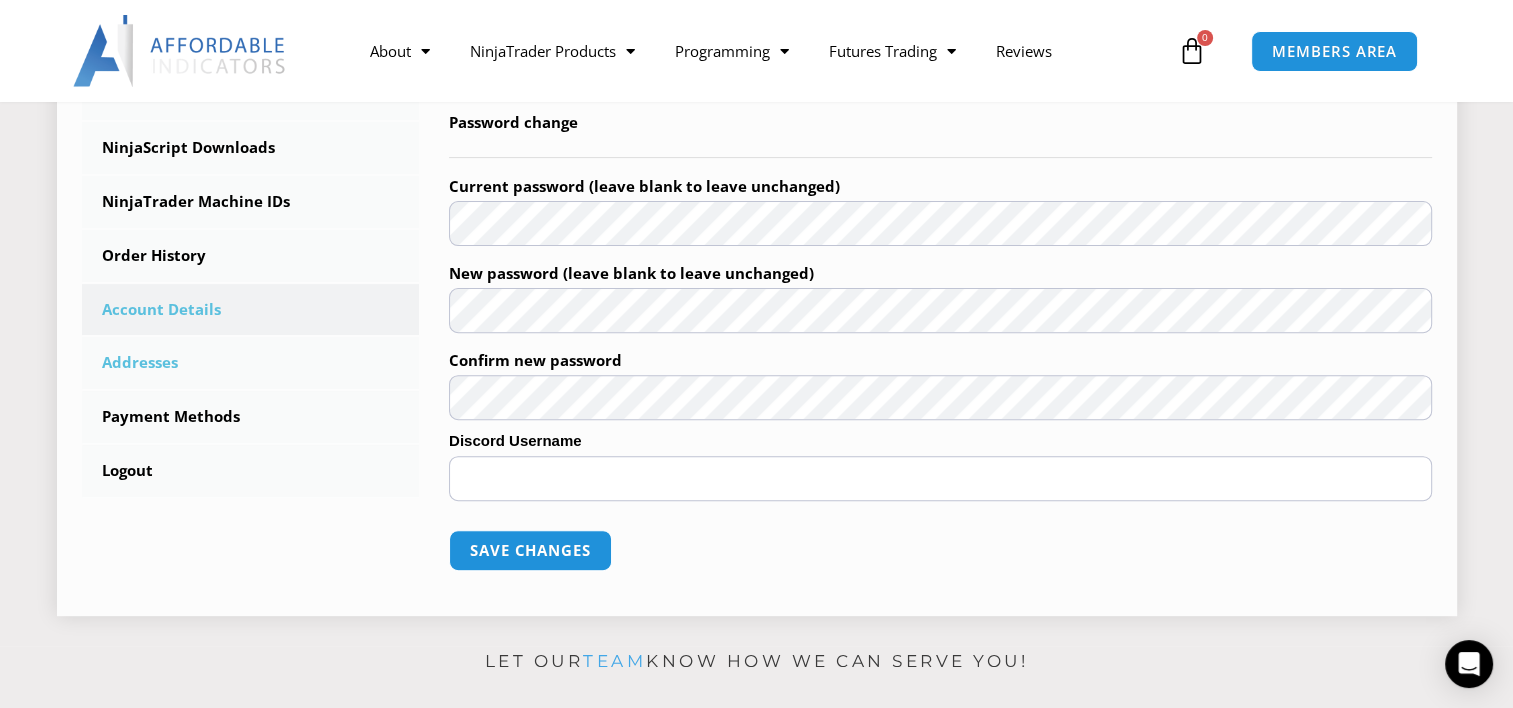 click on "Addresses" at bounding box center [251, 363] 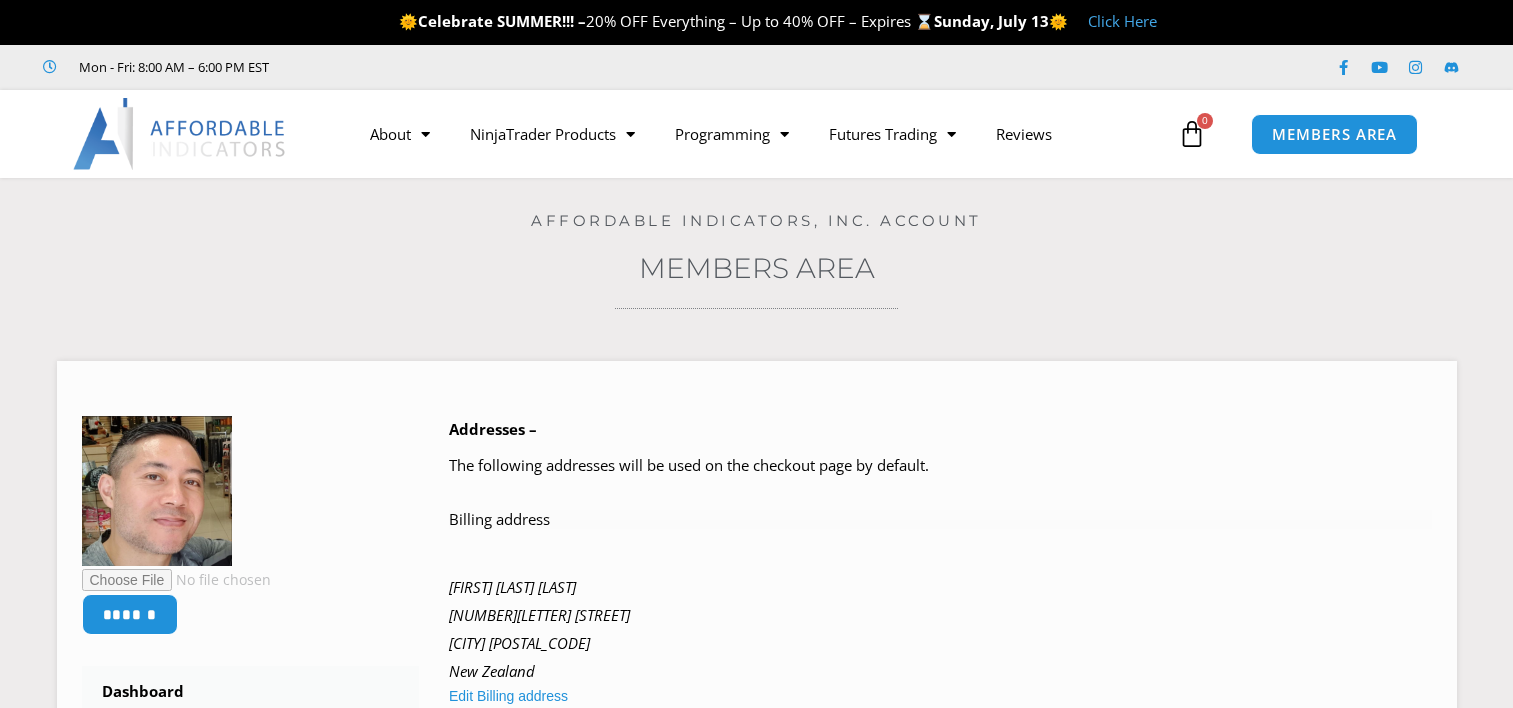 scroll, scrollTop: 0, scrollLeft: 0, axis: both 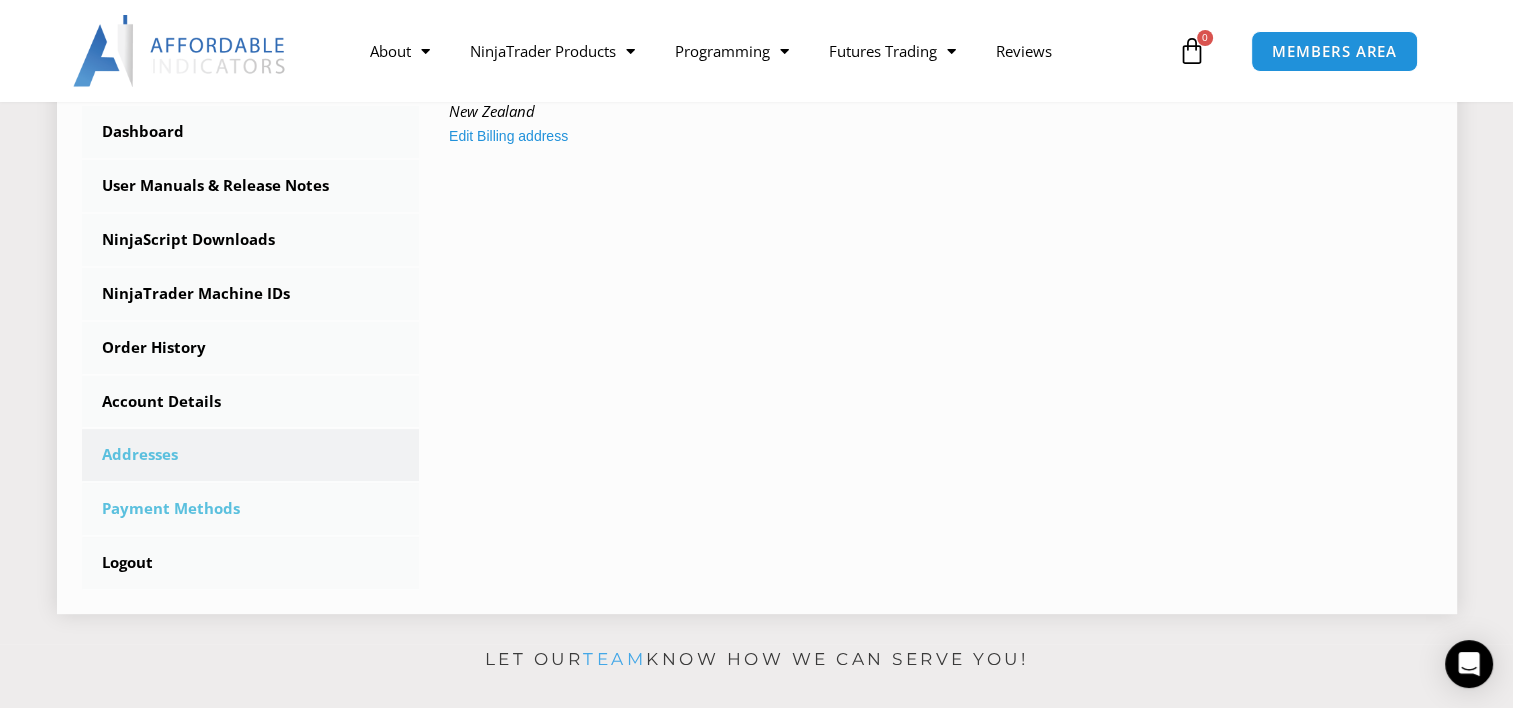 click on "Payment Methods" at bounding box center (251, 509) 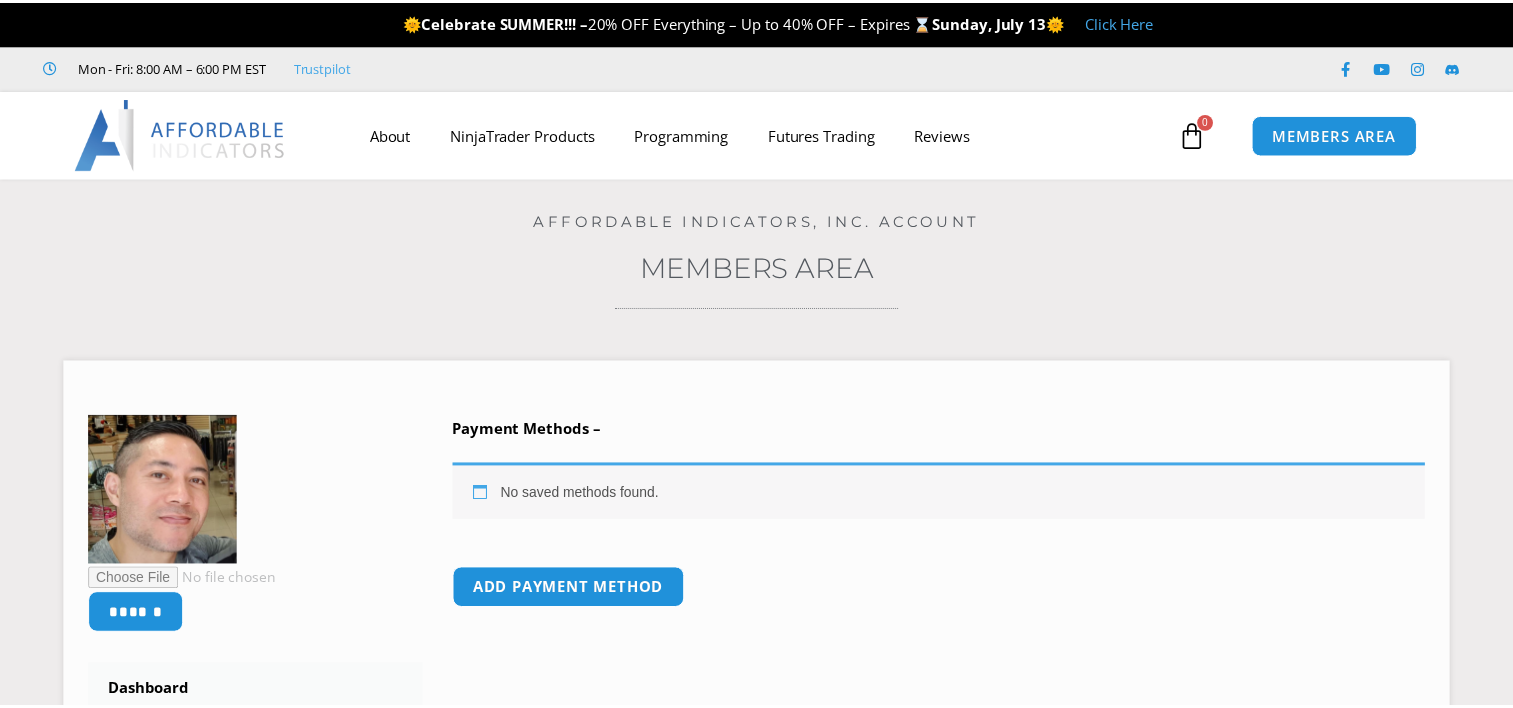scroll, scrollTop: 0, scrollLeft: 0, axis: both 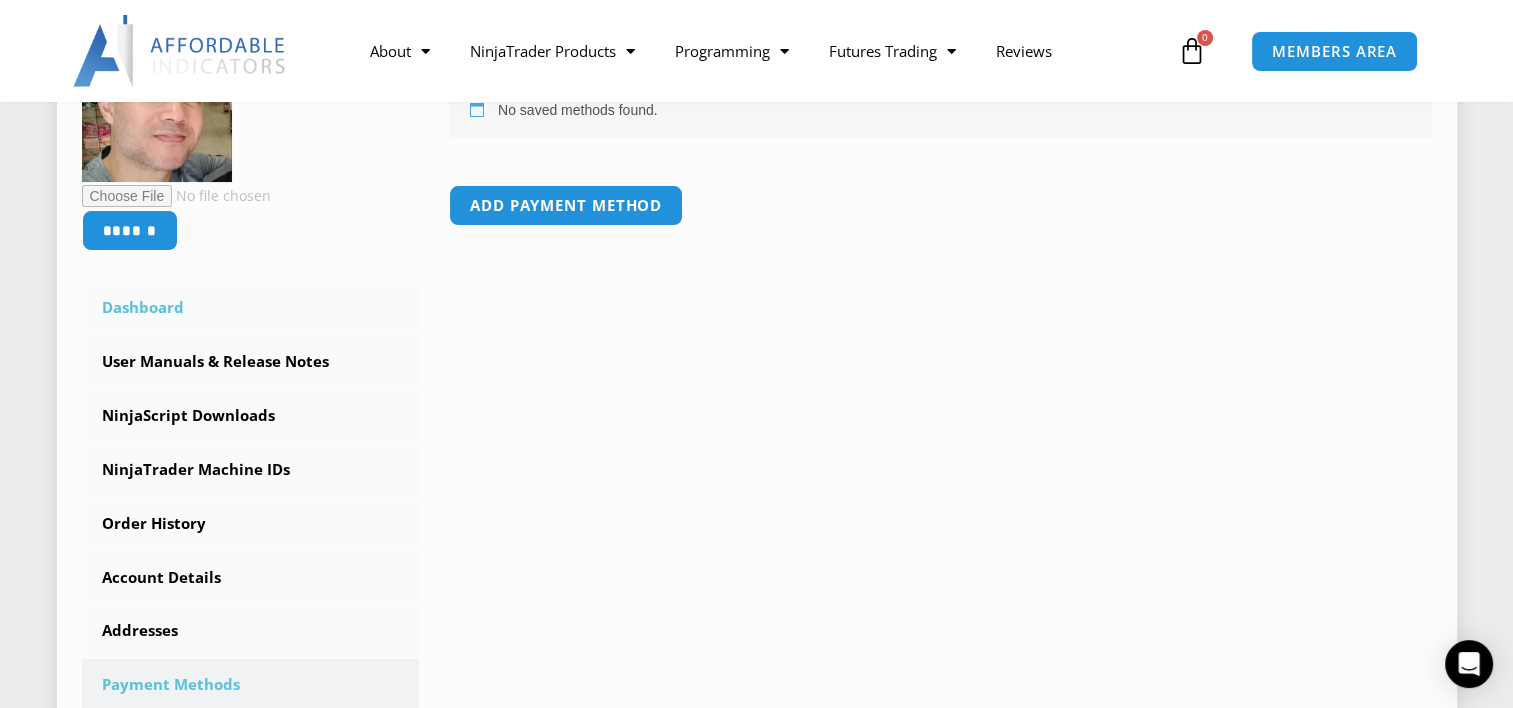 click on "Dashboard" at bounding box center (251, 308) 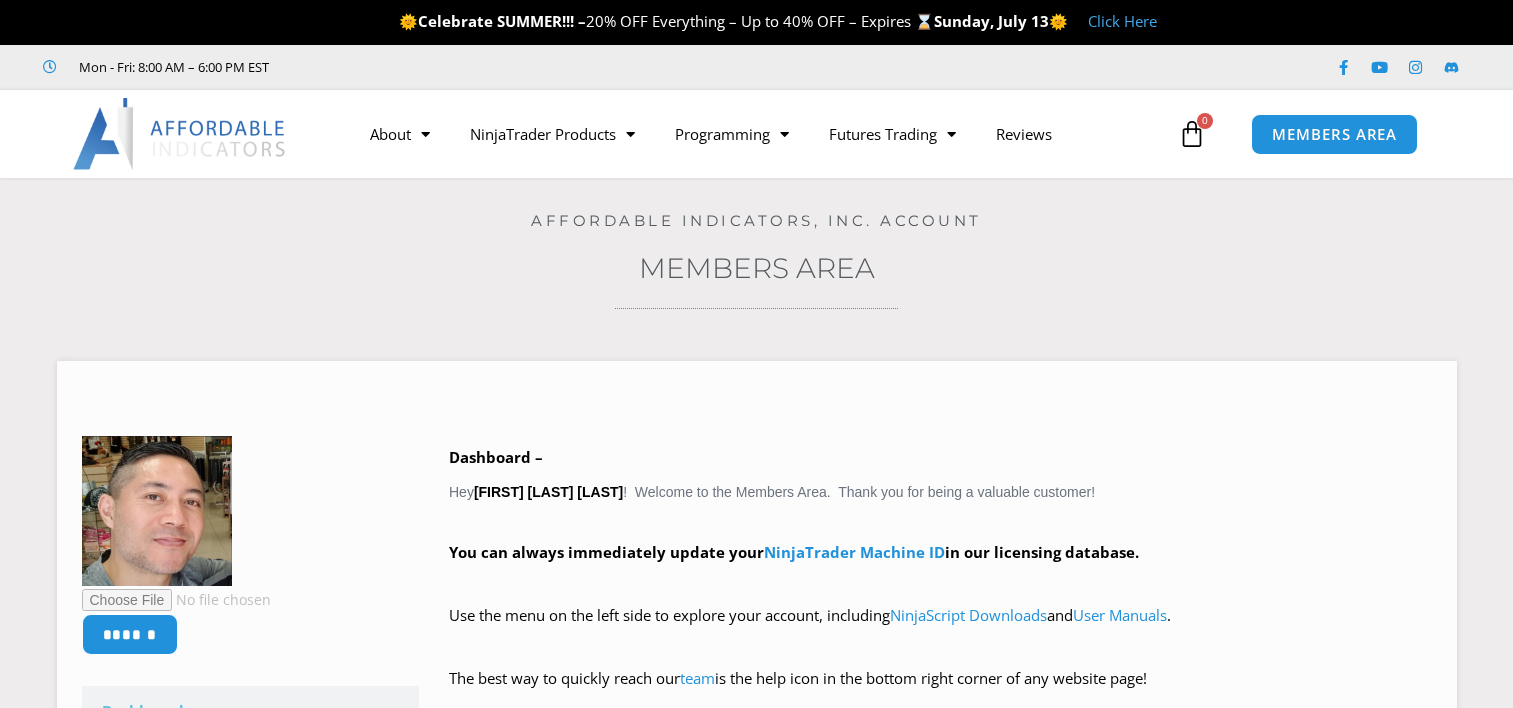 scroll, scrollTop: 0, scrollLeft: 0, axis: both 